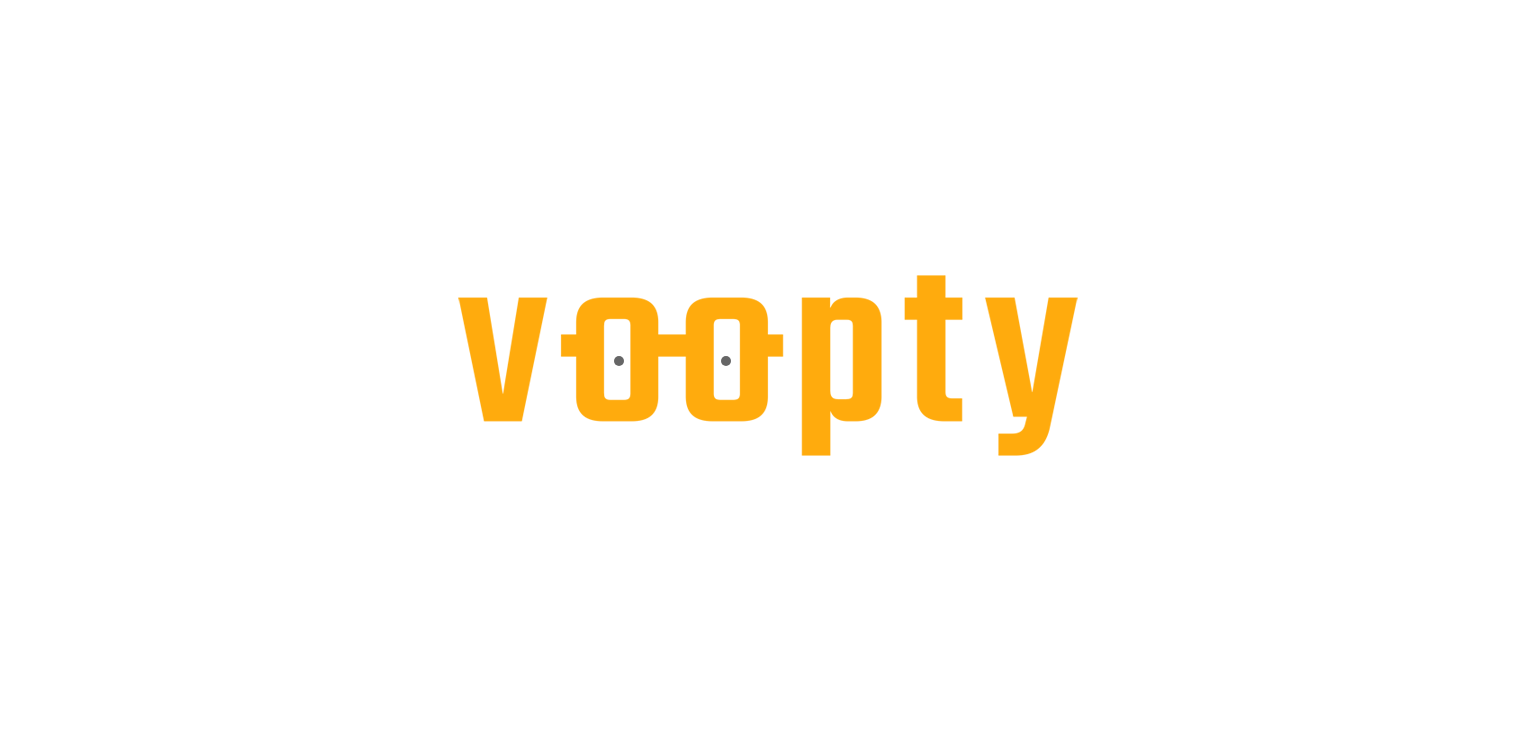 scroll, scrollTop: 0, scrollLeft: 0, axis: both 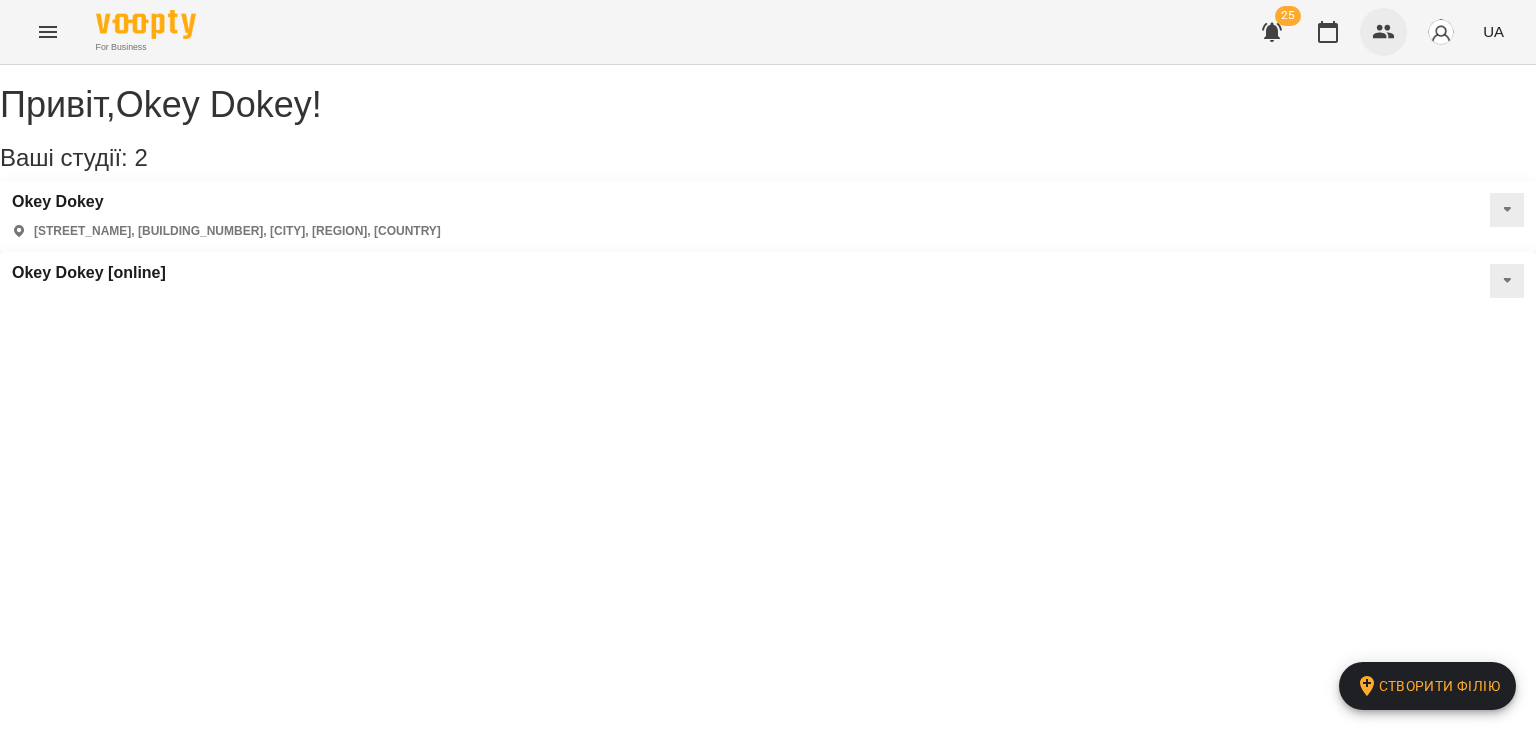click 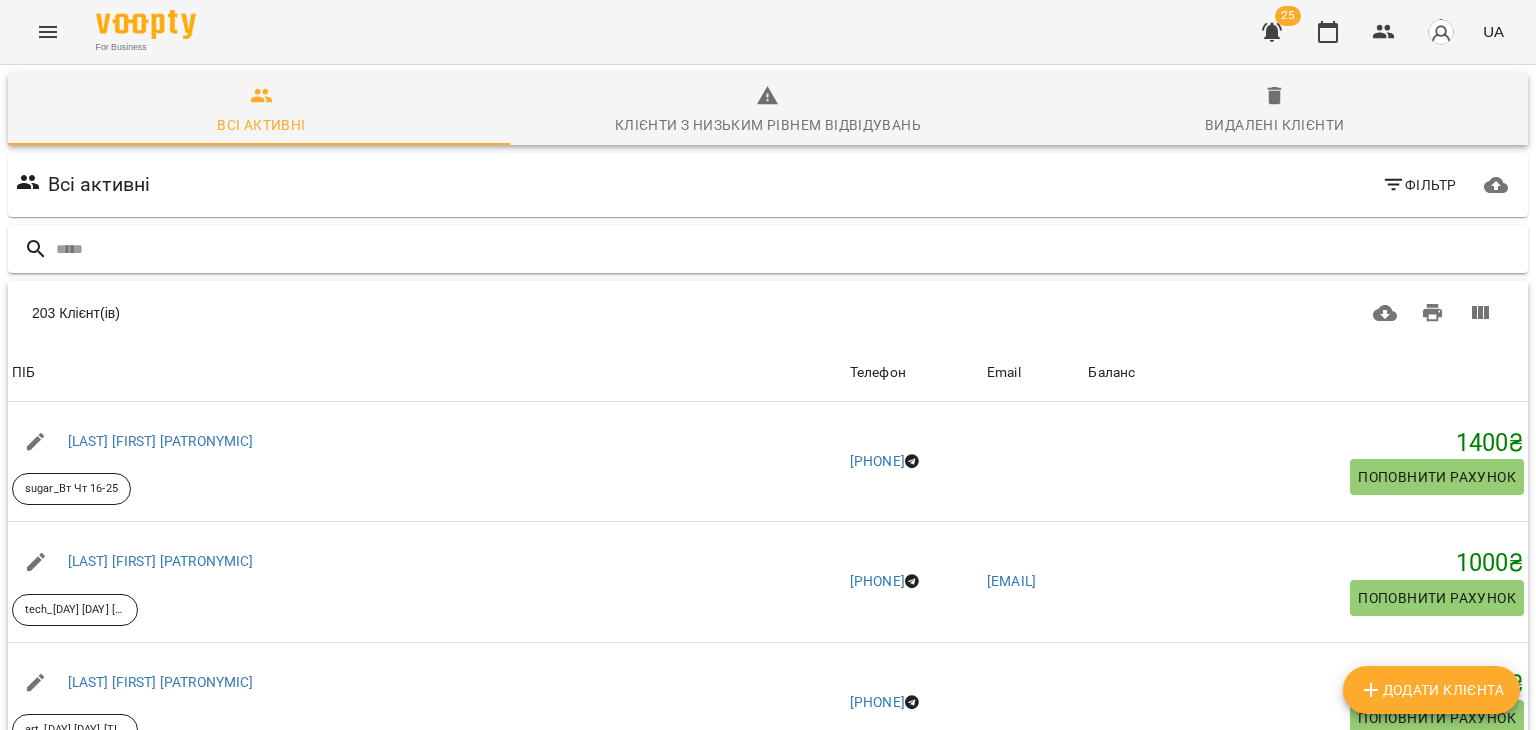 click at bounding box center [788, 249] 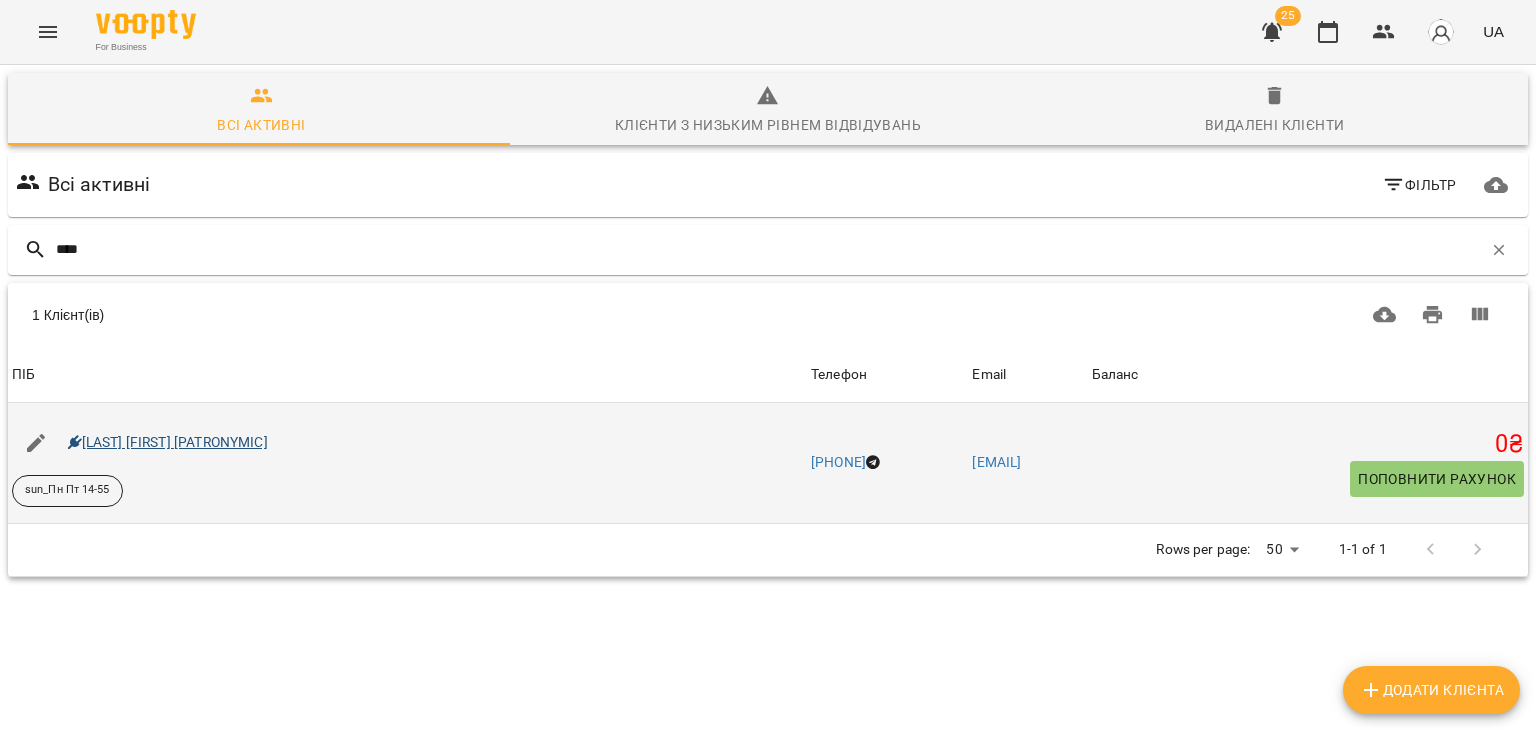 type on "****" 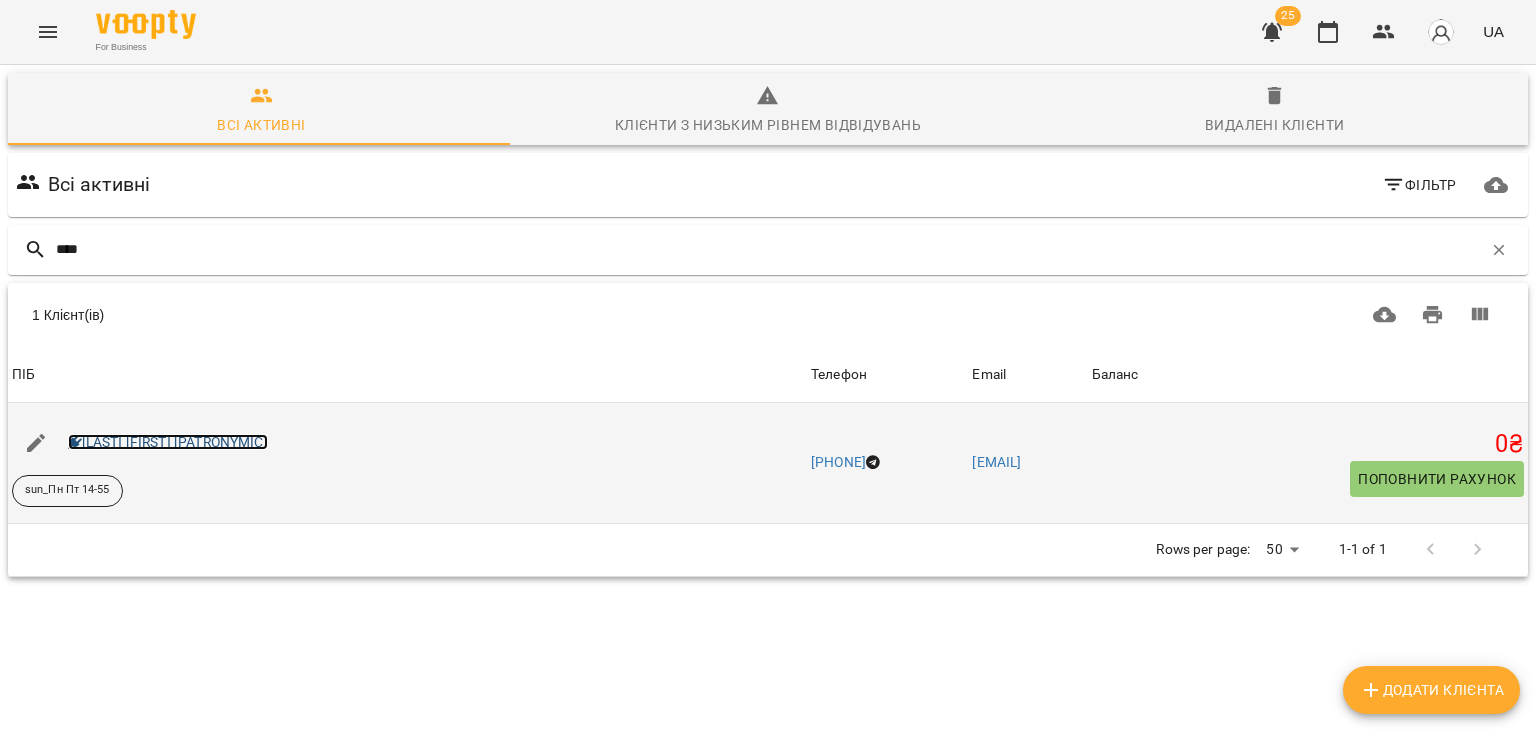 click on "[LAST] [FIRST] [PATRONYMIC]" at bounding box center [168, 442] 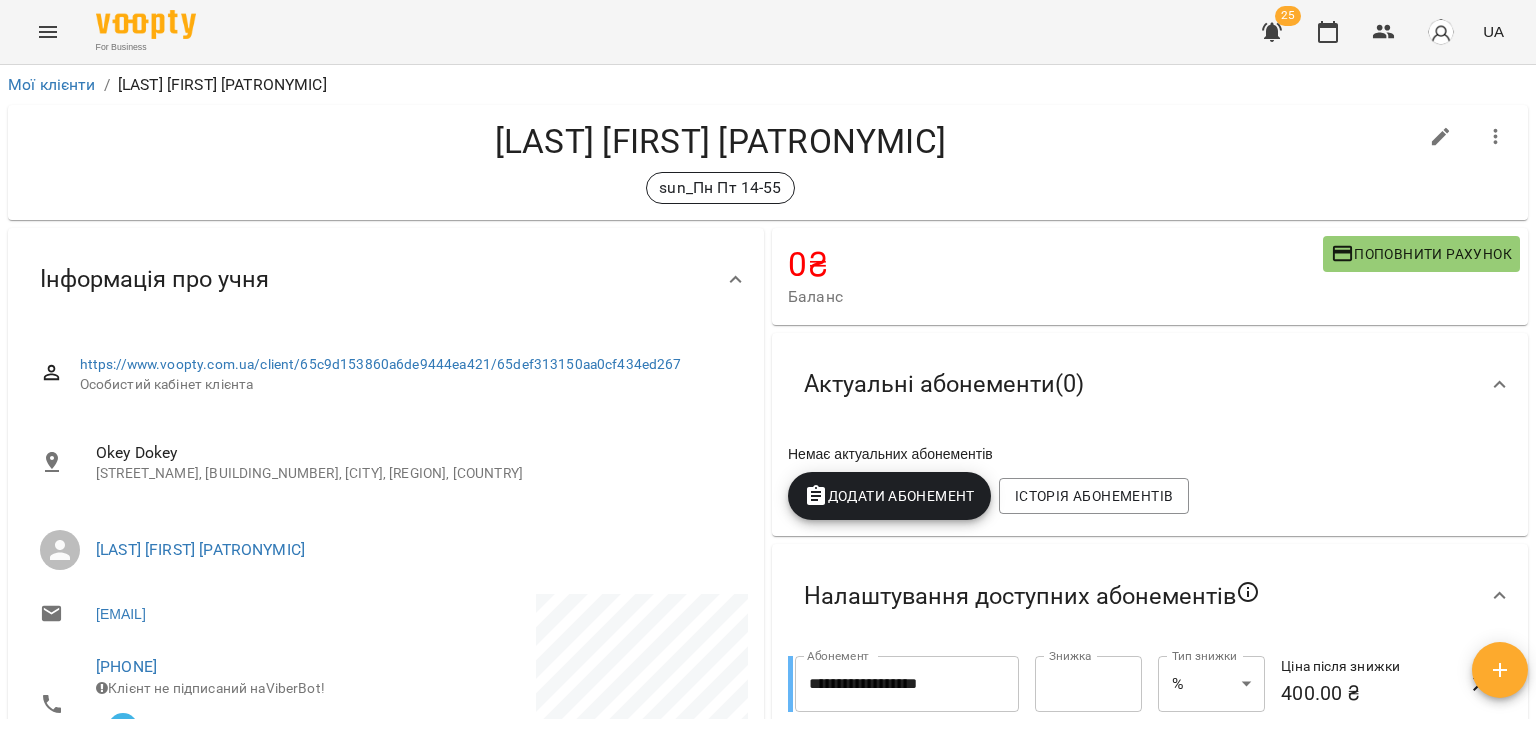 click on "Поповнити рахунок" at bounding box center (1421, 254) 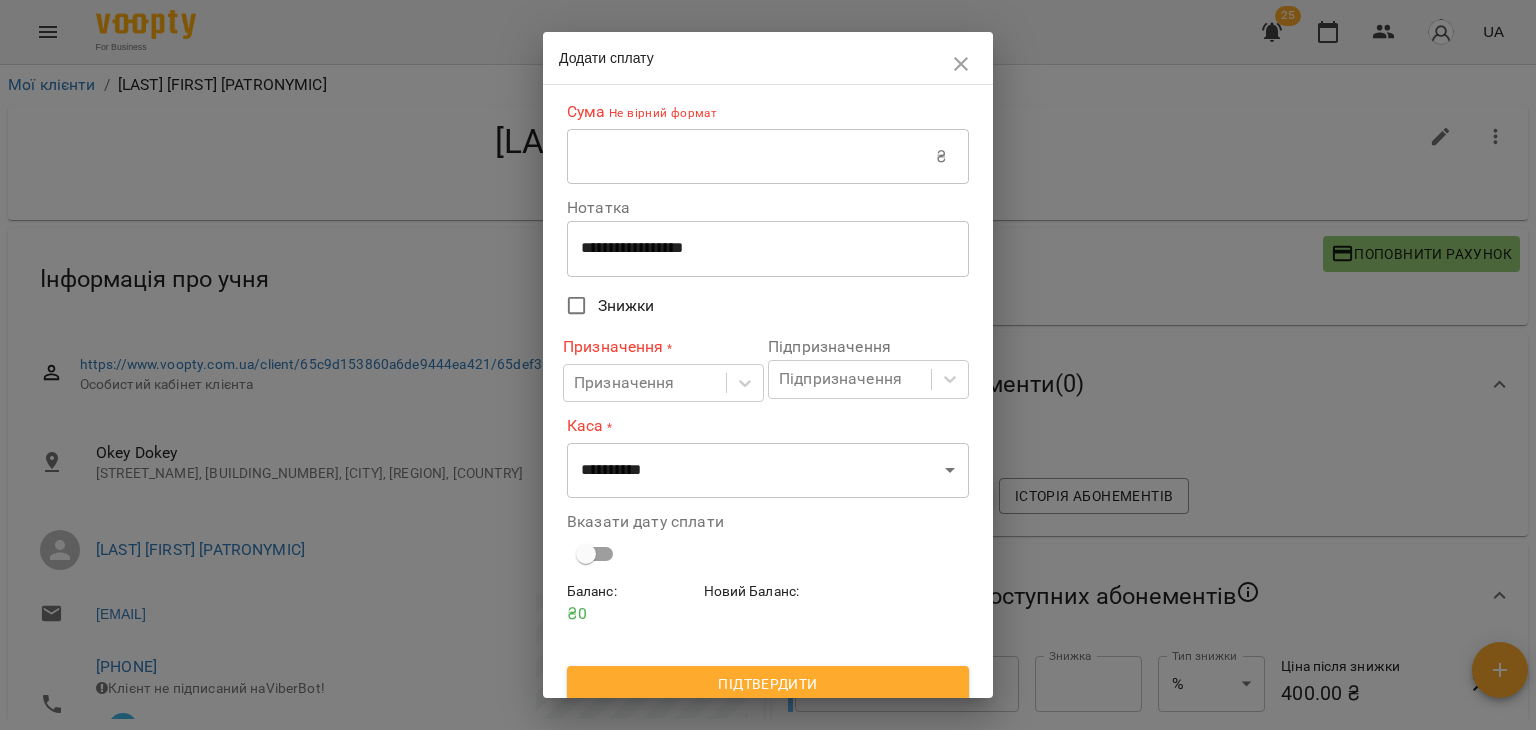 click at bounding box center [751, 157] 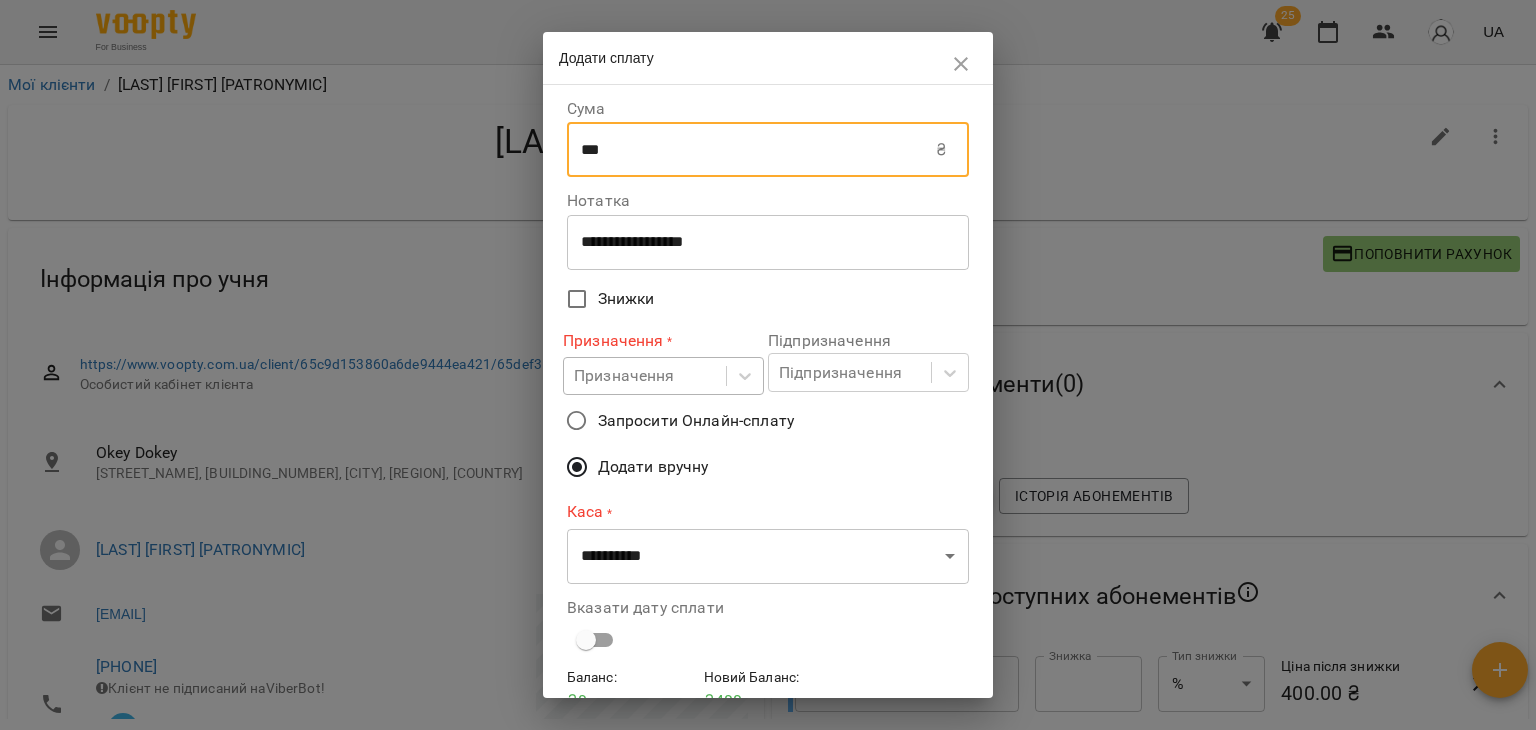 type on "***" 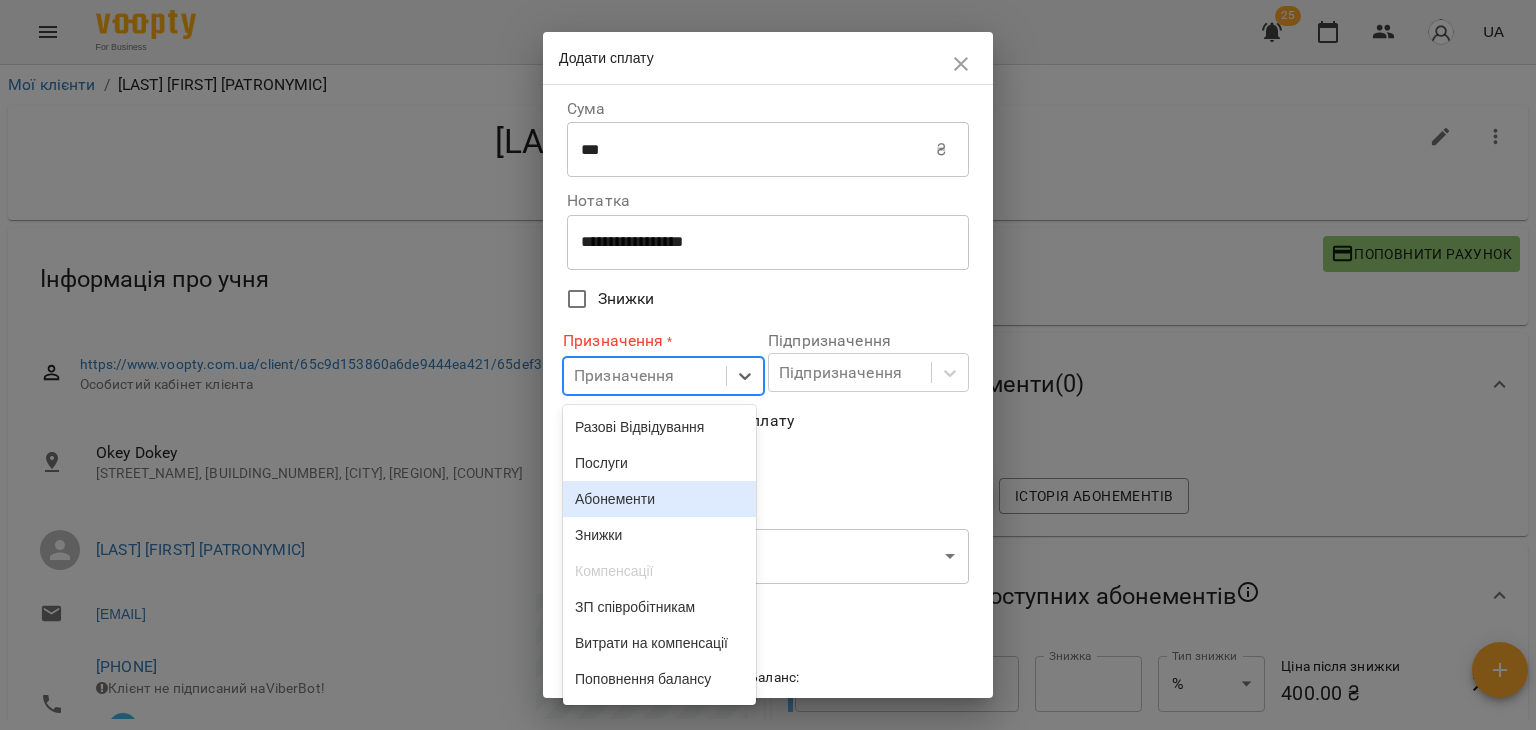 click on "Абонементи" at bounding box center (659, 499) 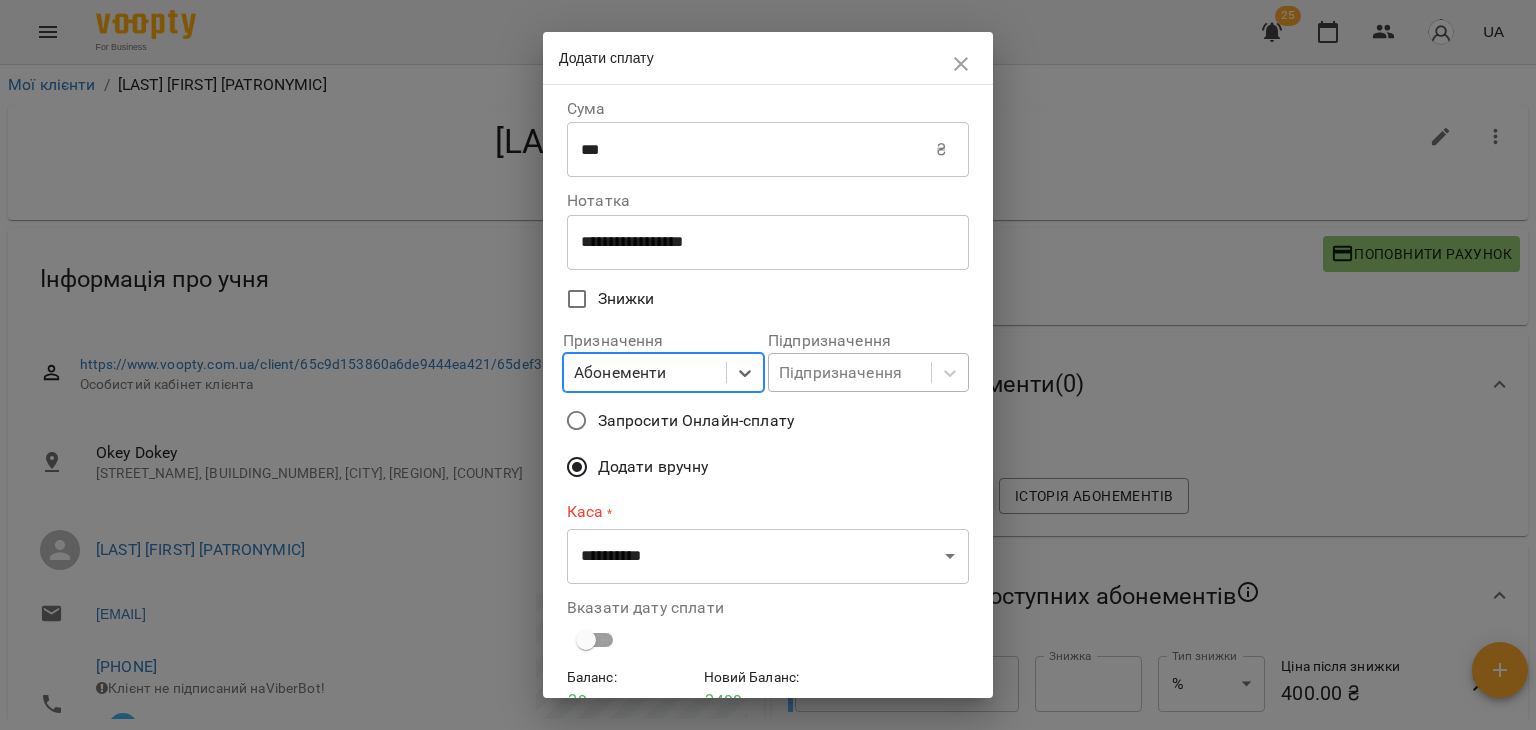 click on "Підпризначення" at bounding box center [850, 372] 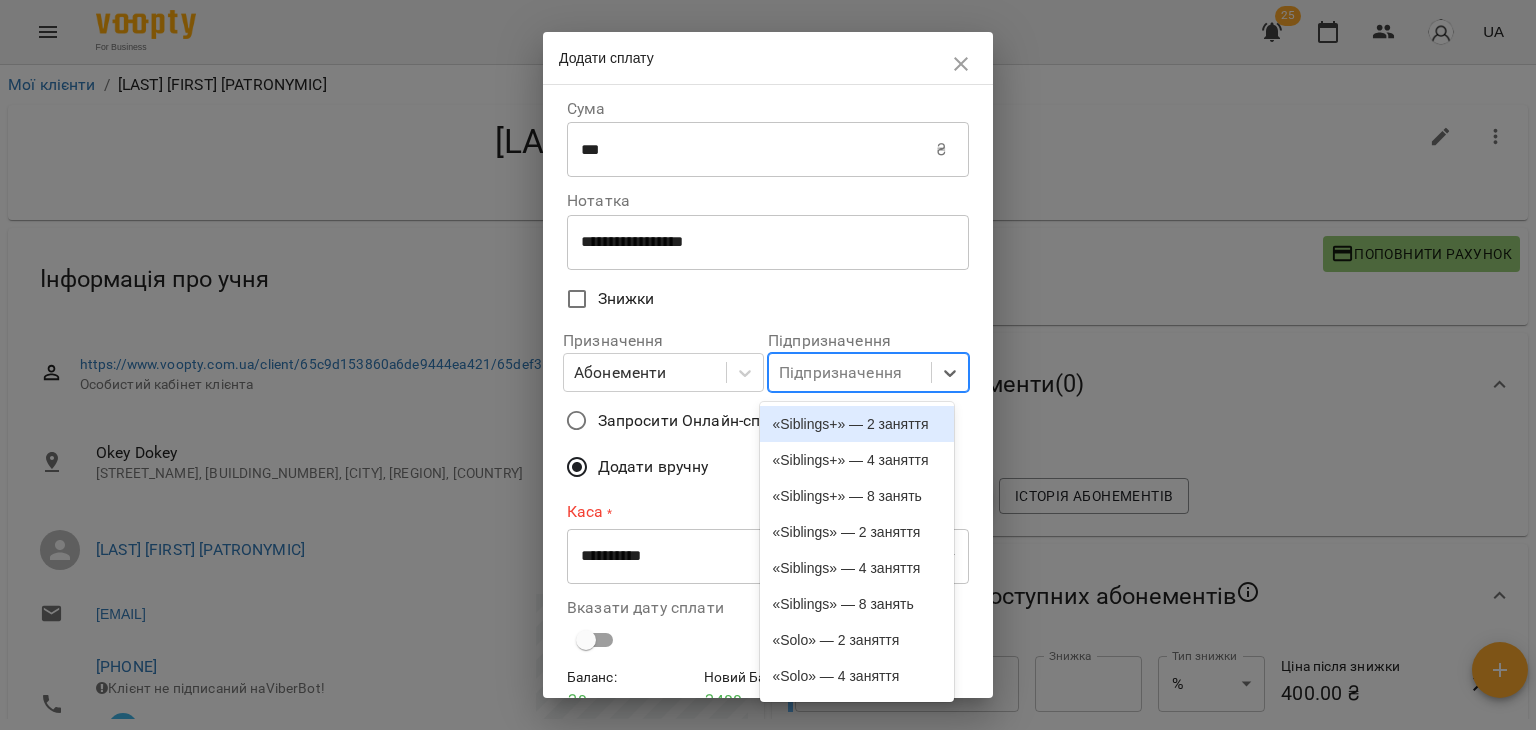 type on "*" 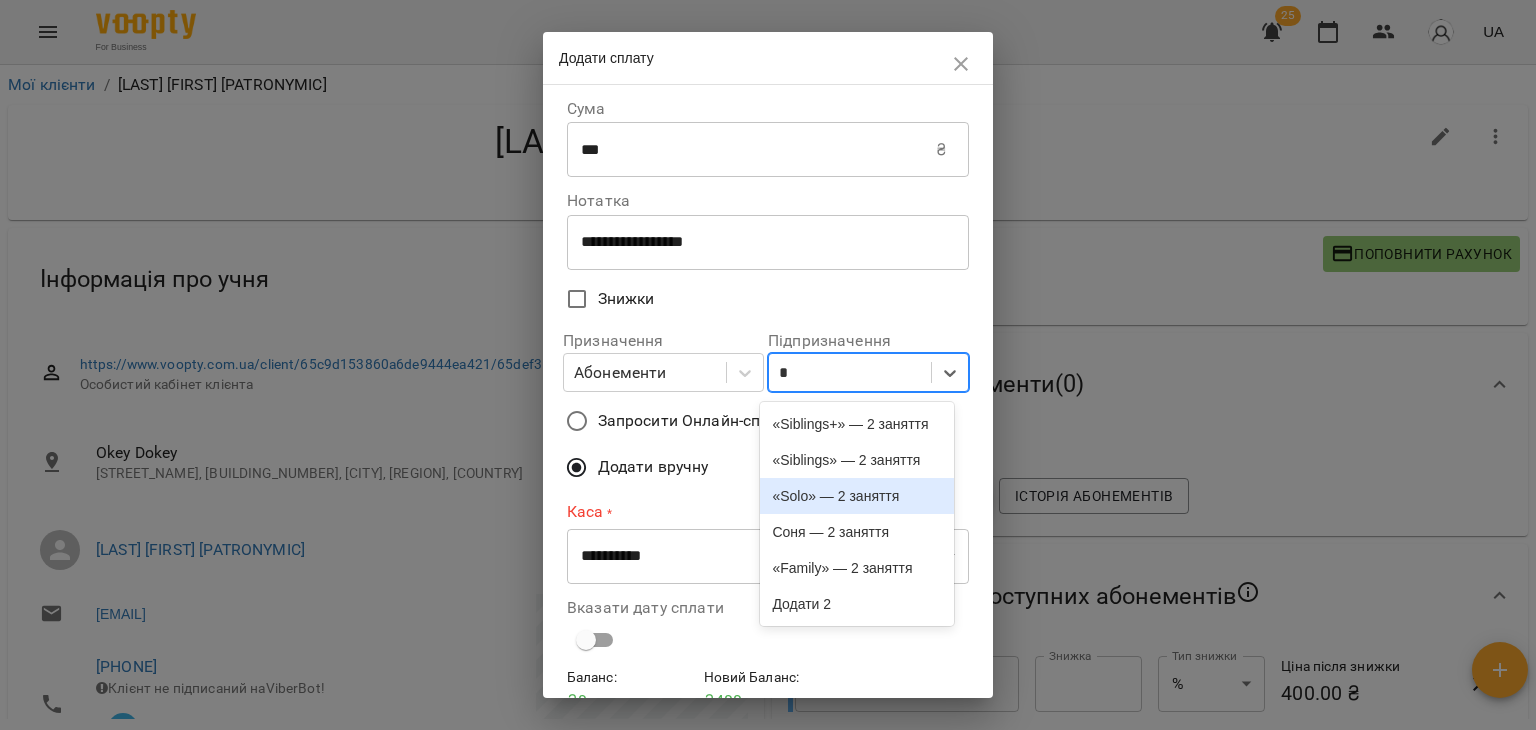 click on "«Solo» — 2 заняття" at bounding box center (856, 496) 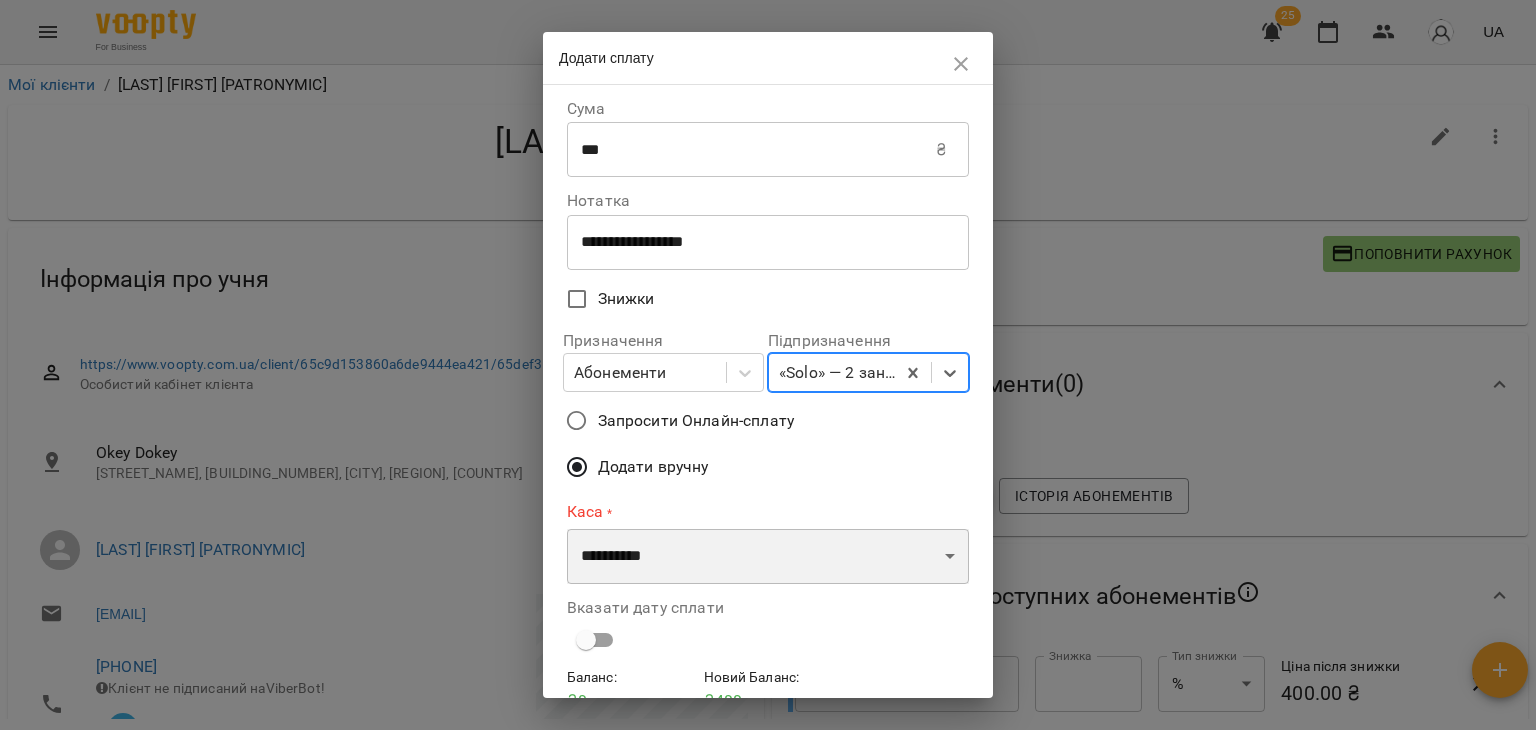 drag, startPoint x: 638, startPoint y: 557, endPoint x: 663, endPoint y: 579, distance: 33.30165 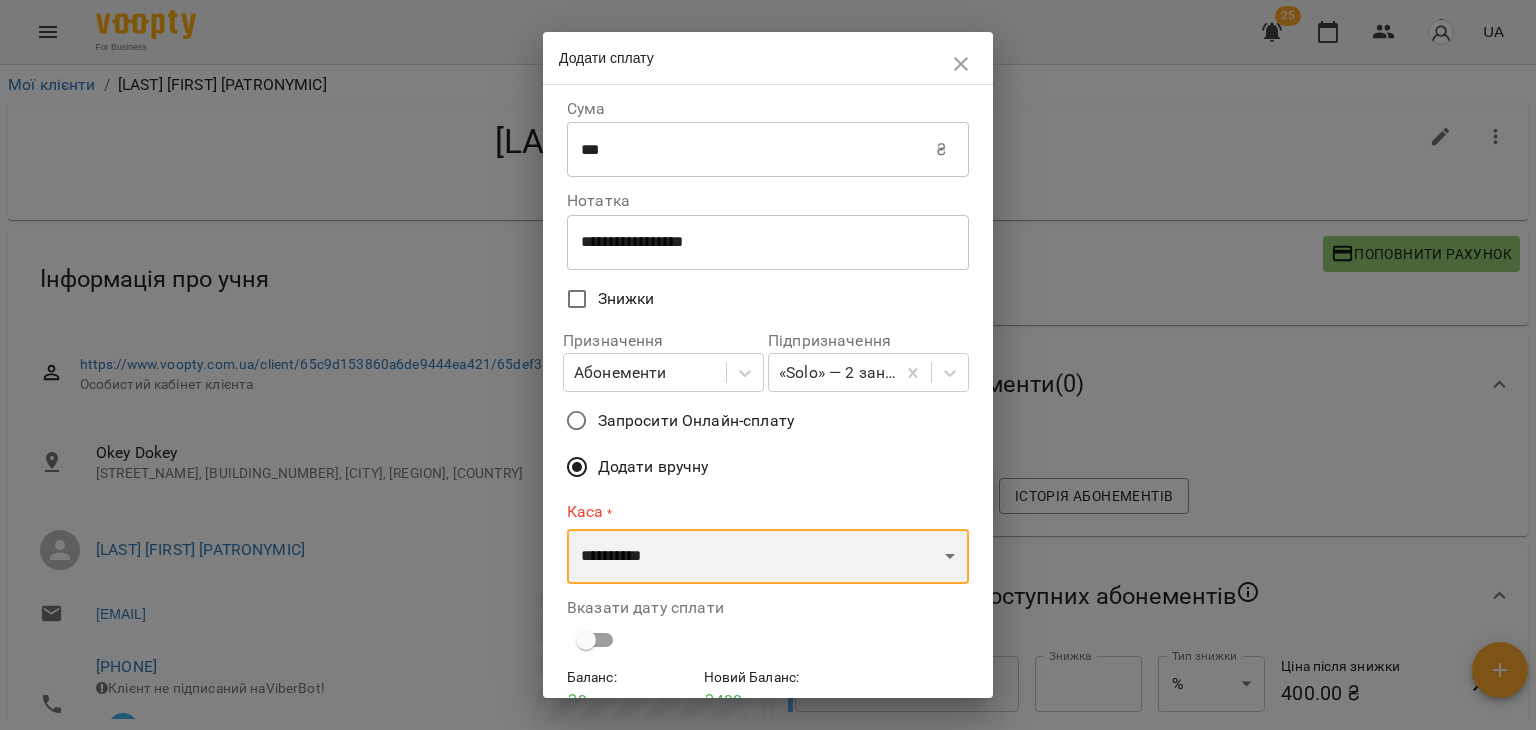 select on "****" 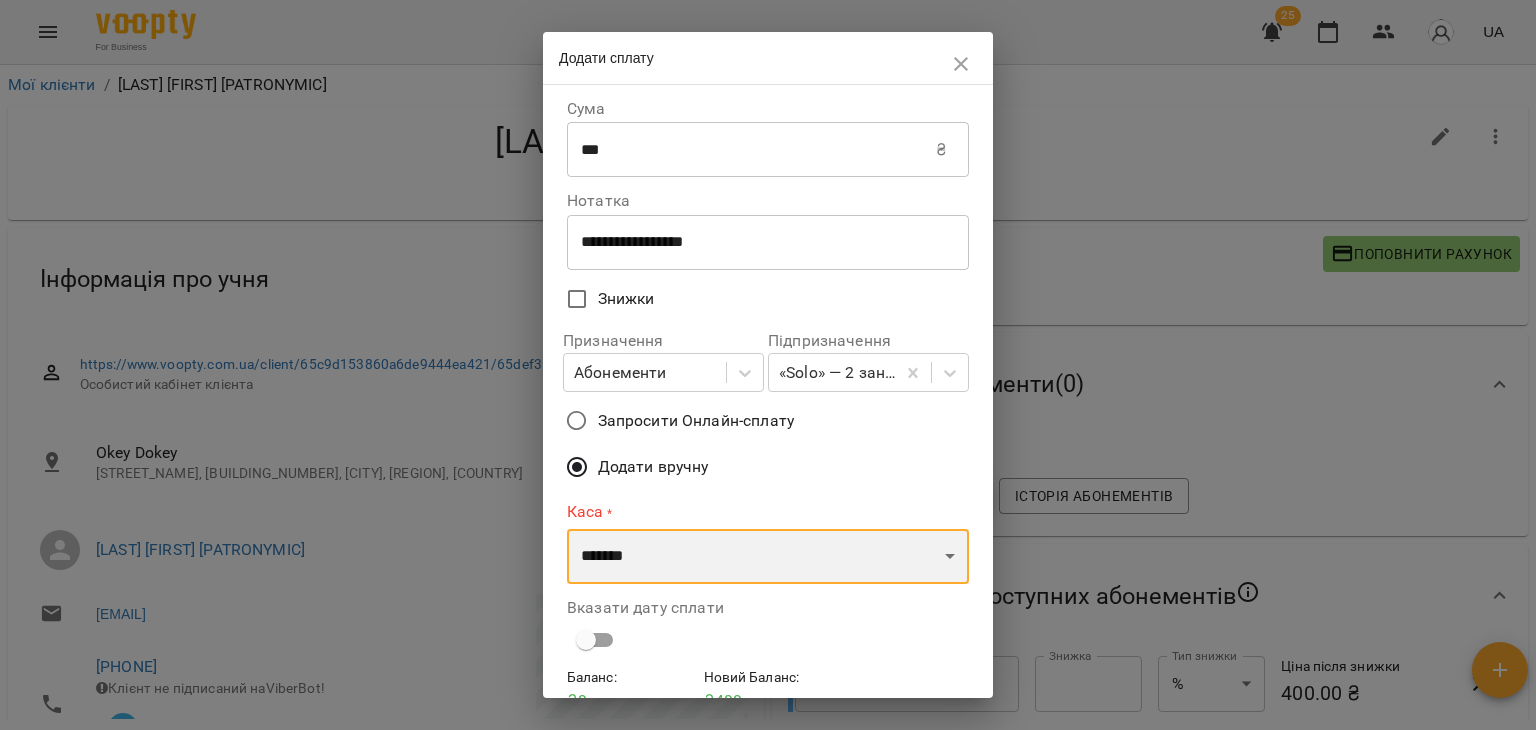 click on "**********" at bounding box center (768, 557) 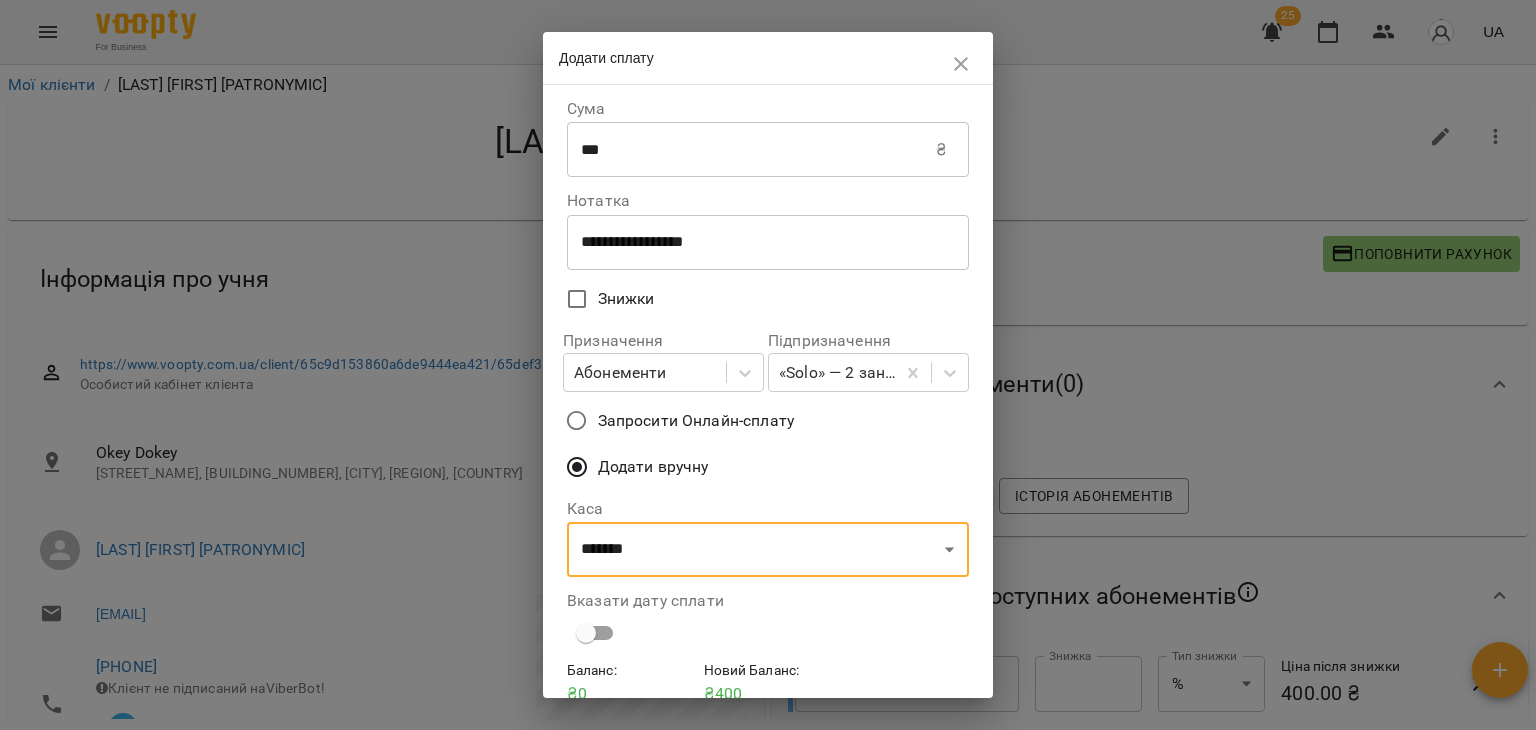 click on "Вказати дату сплати" at bounding box center [768, 622] 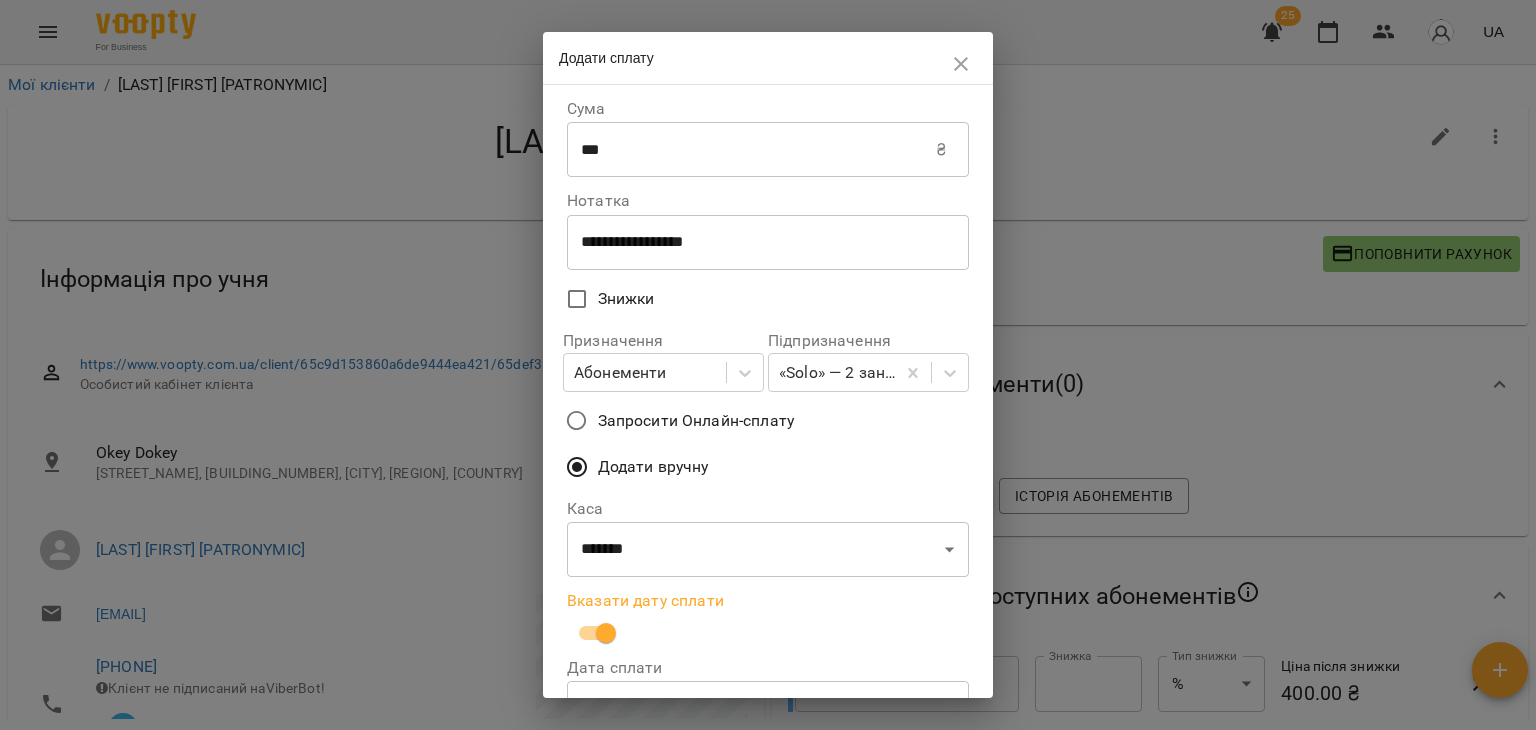 scroll, scrollTop: 178, scrollLeft: 0, axis: vertical 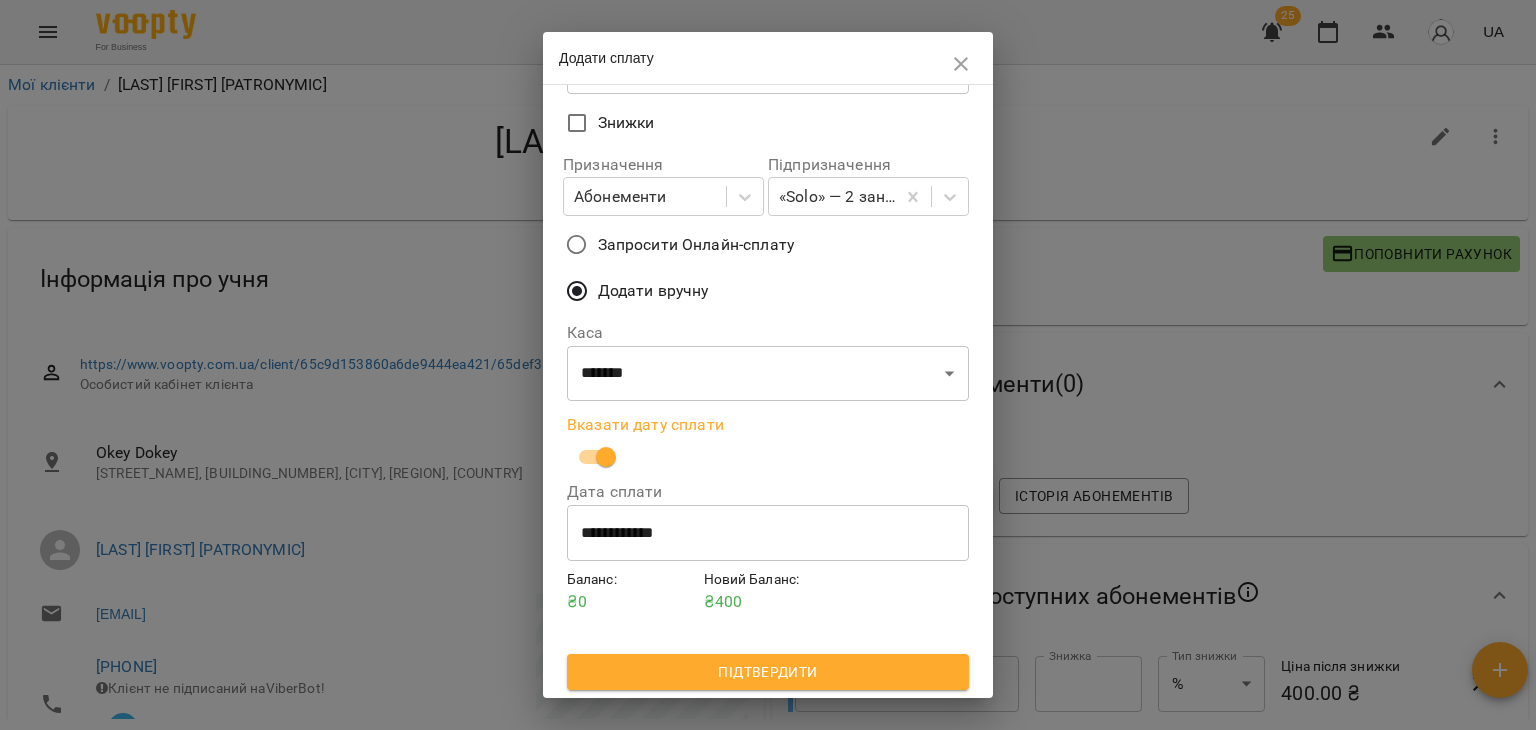 click on "**********" at bounding box center [768, 533] 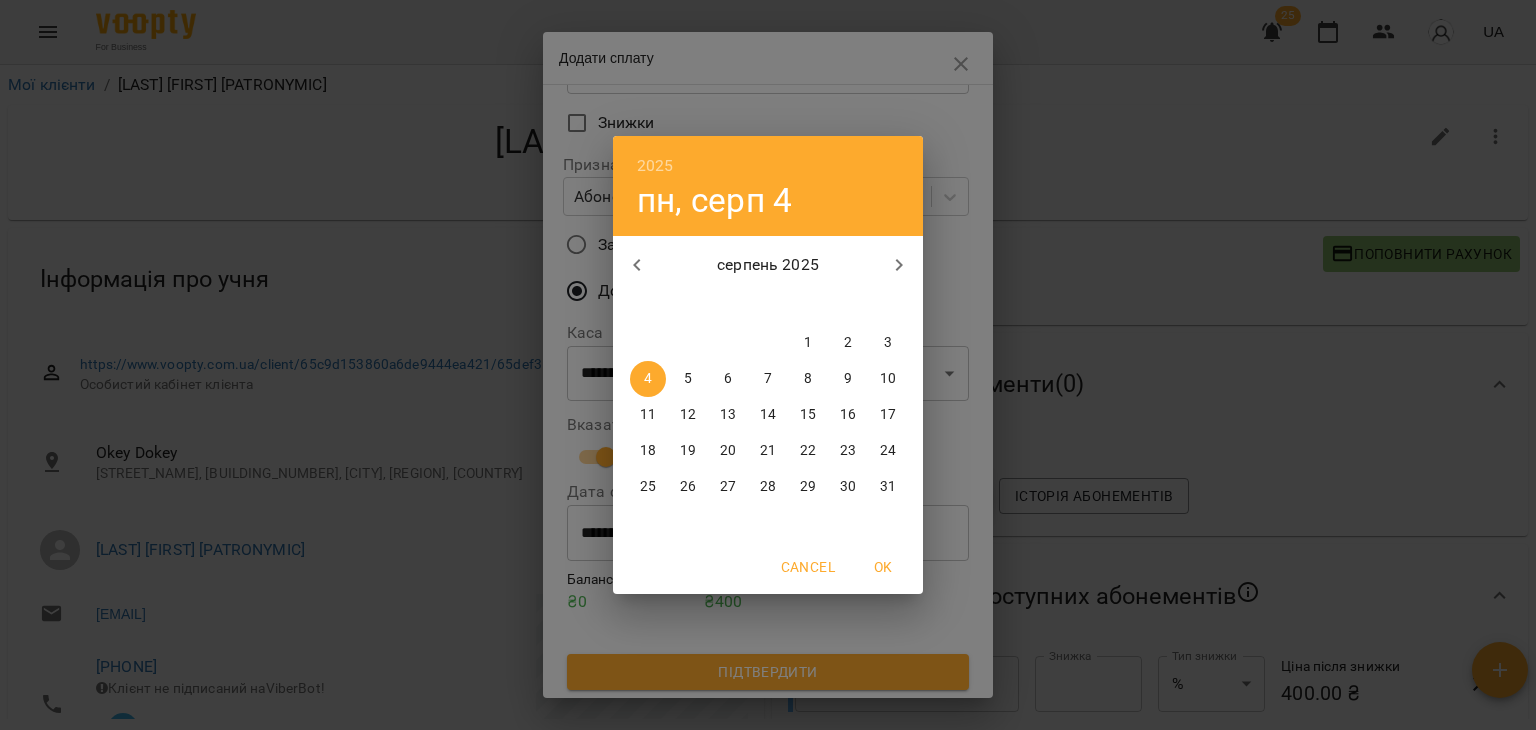 click on "2025 пн, серп 4 серпень 2025 пн вт ср чт пт сб нд 28 29 30 31 1 2 3 4 5 6 7 8 9 10 11 12 13 14 15 16 17 18 19 20 21 22 23 24 25 26 27 28 29 30 31 Cancel OK" at bounding box center (768, 365) 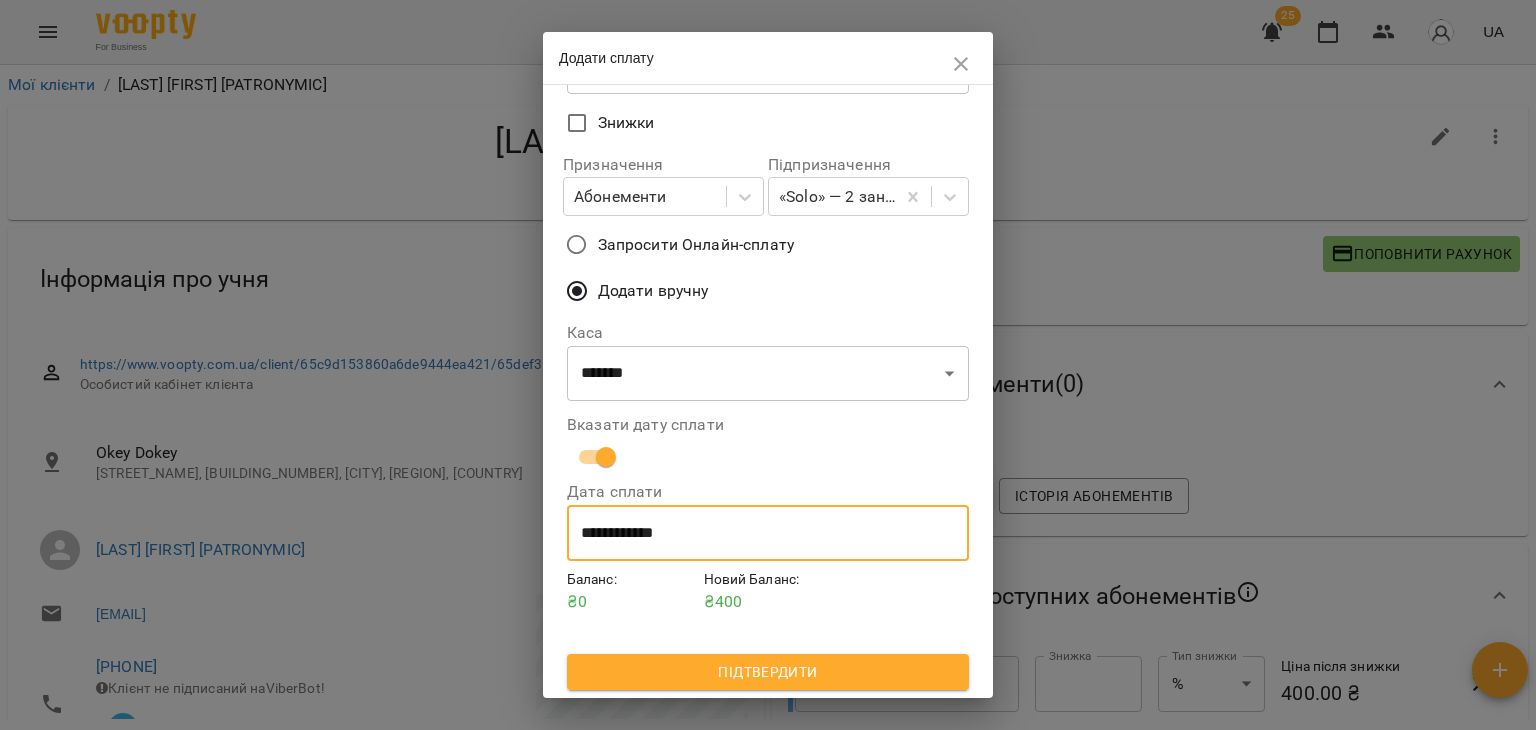 click on "Підтвердити" at bounding box center [768, 672] 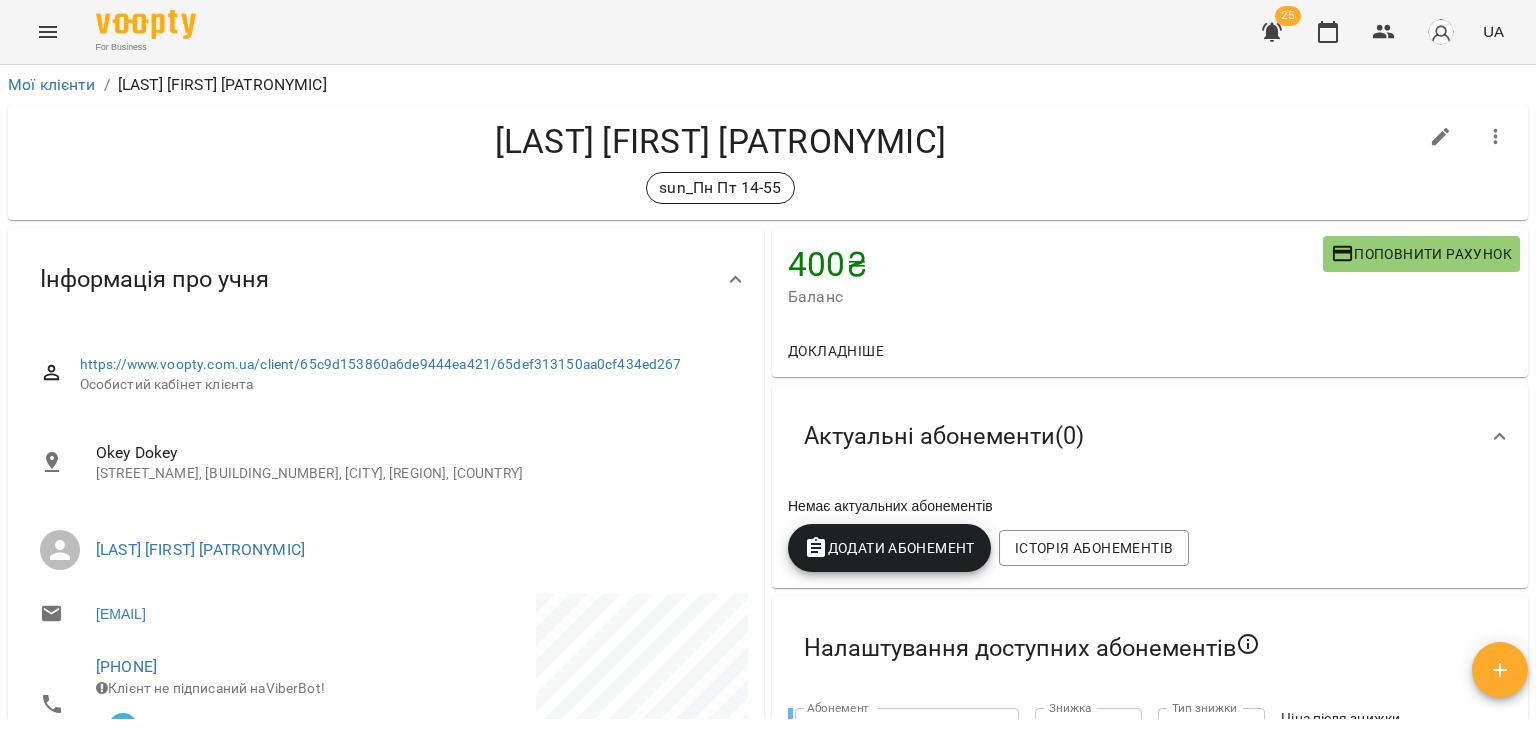click on "Додати Абонемент" at bounding box center [889, 548] 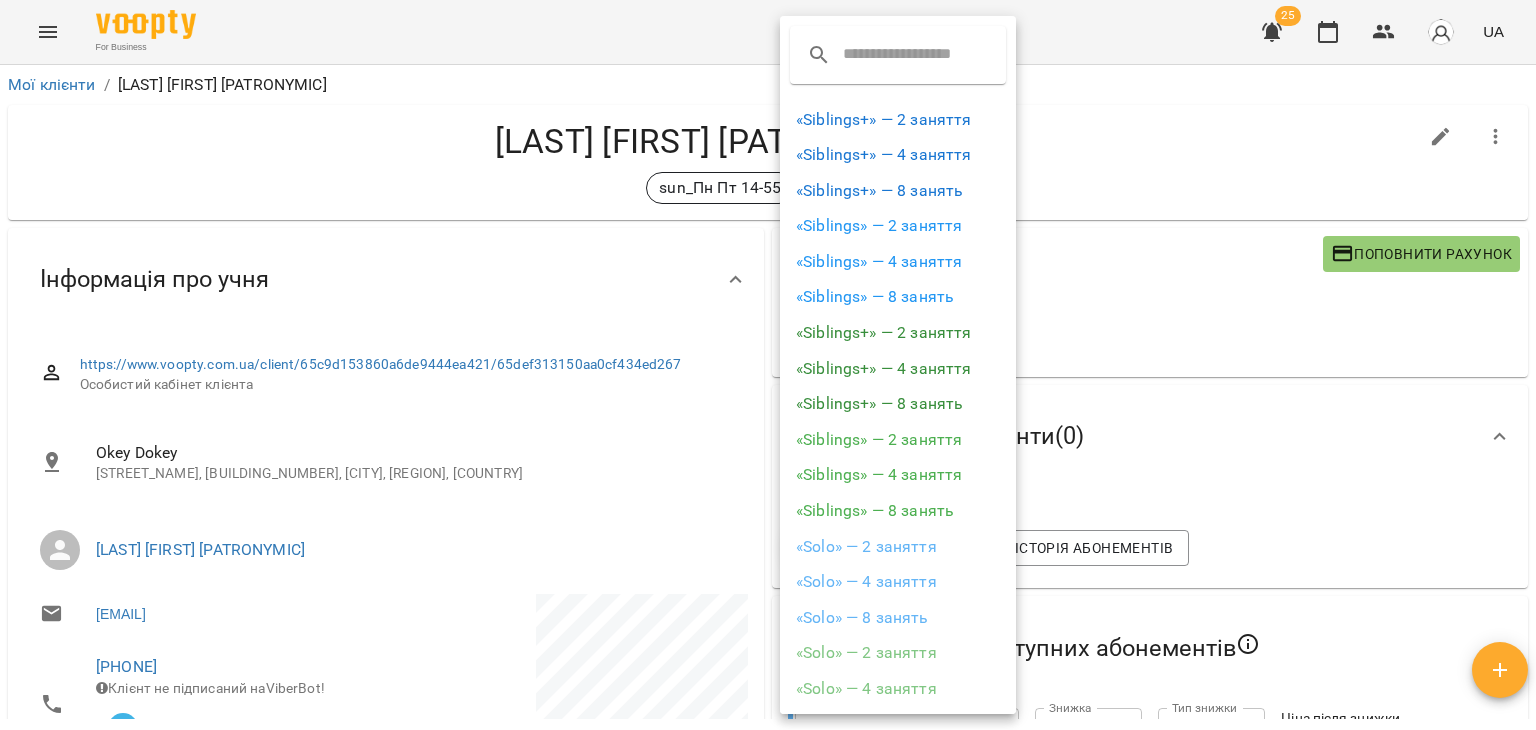 click on "«Solo» — 2 заняття" at bounding box center [898, 547] 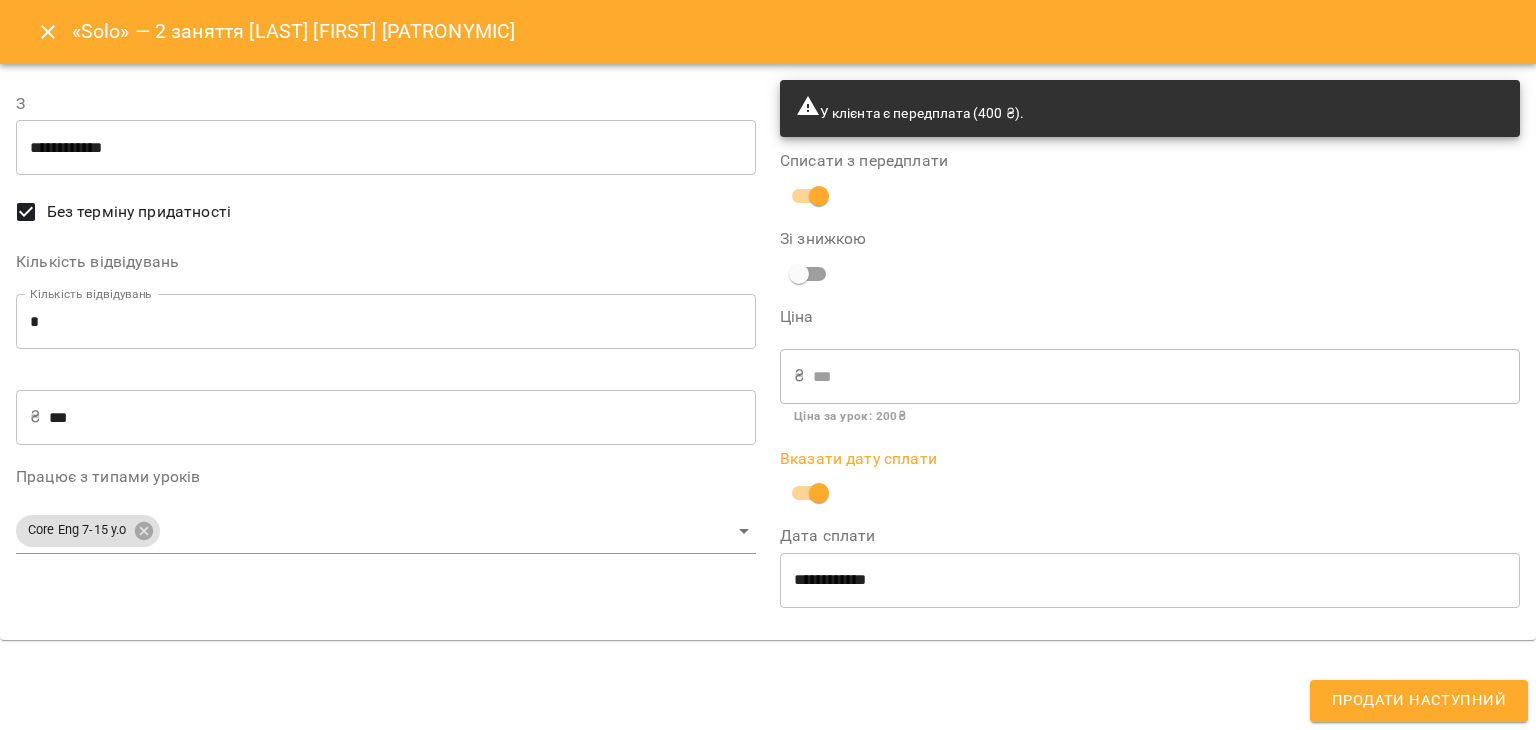 click on "Продати наступний" at bounding box center [1419, 701] 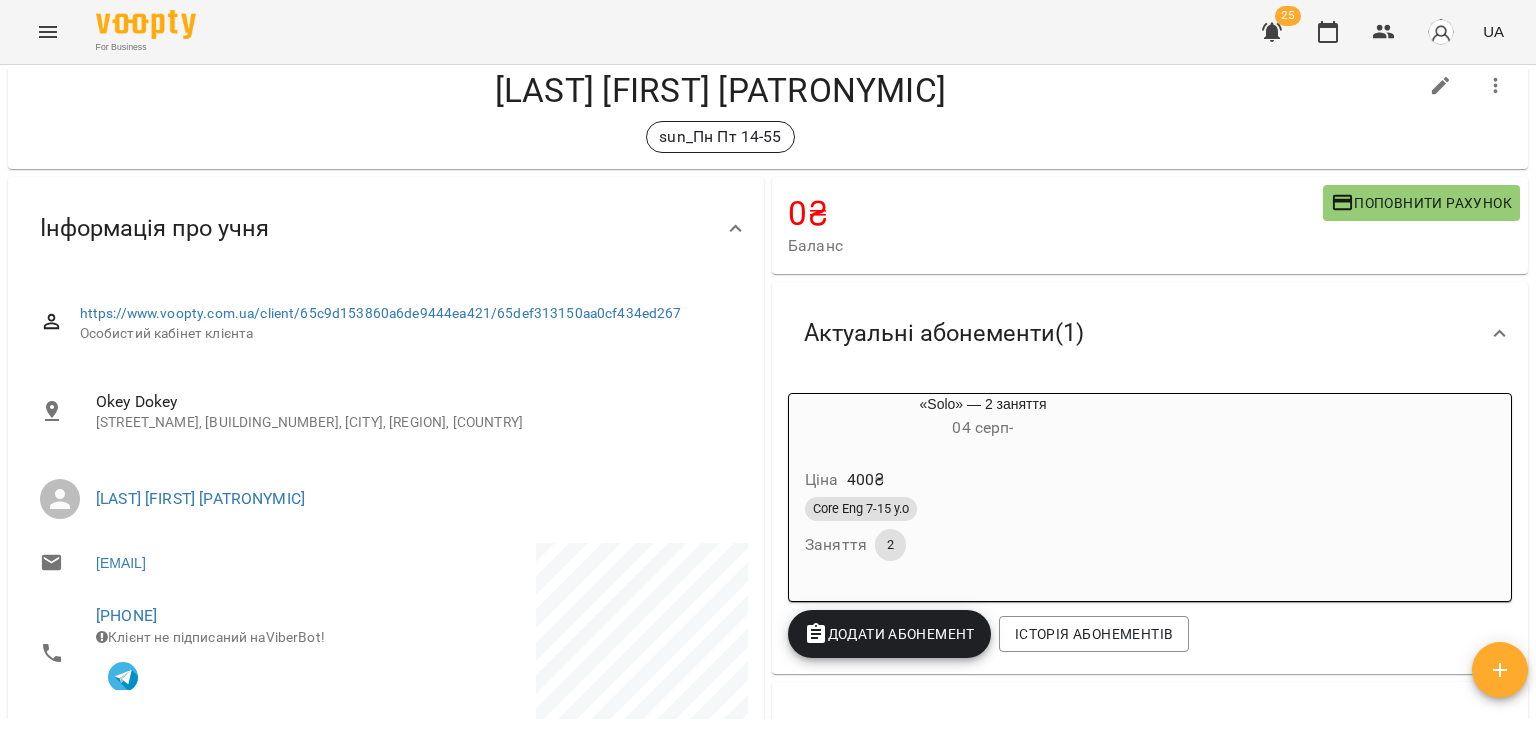 scroll, scrollTop: 100, scrollLeft: 0, axis: vertical 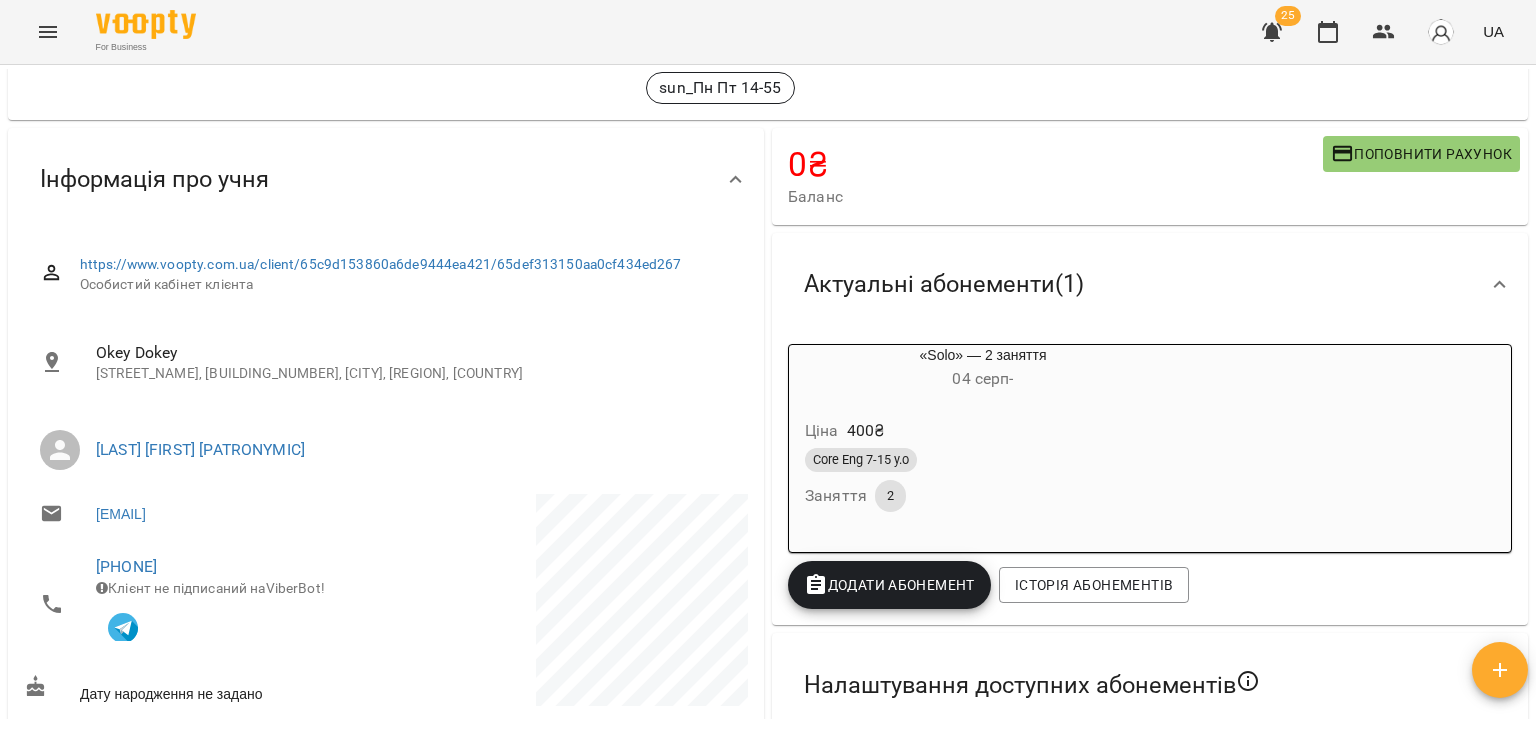 click on "Ціна 400 ₴" at bounding box center (983, 431) 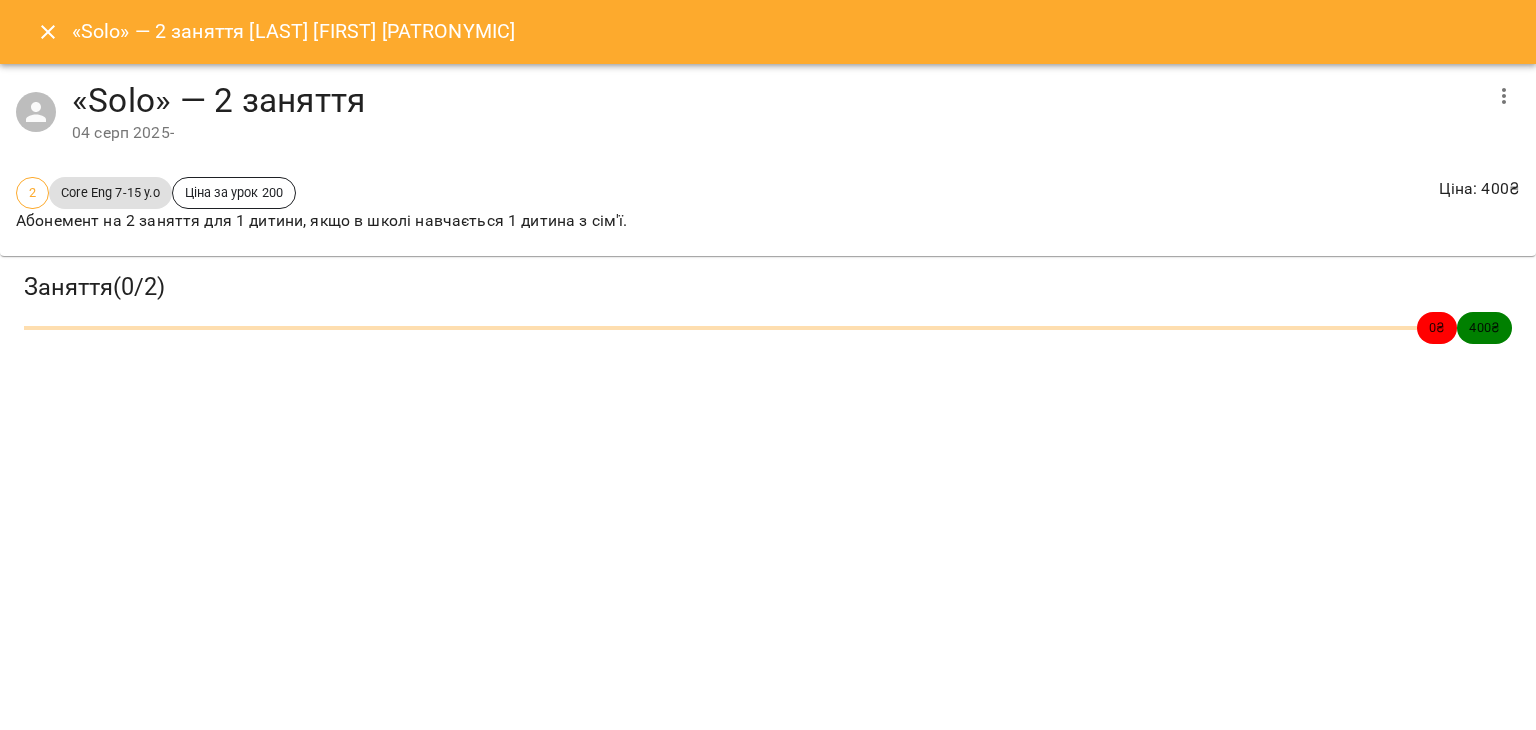 click 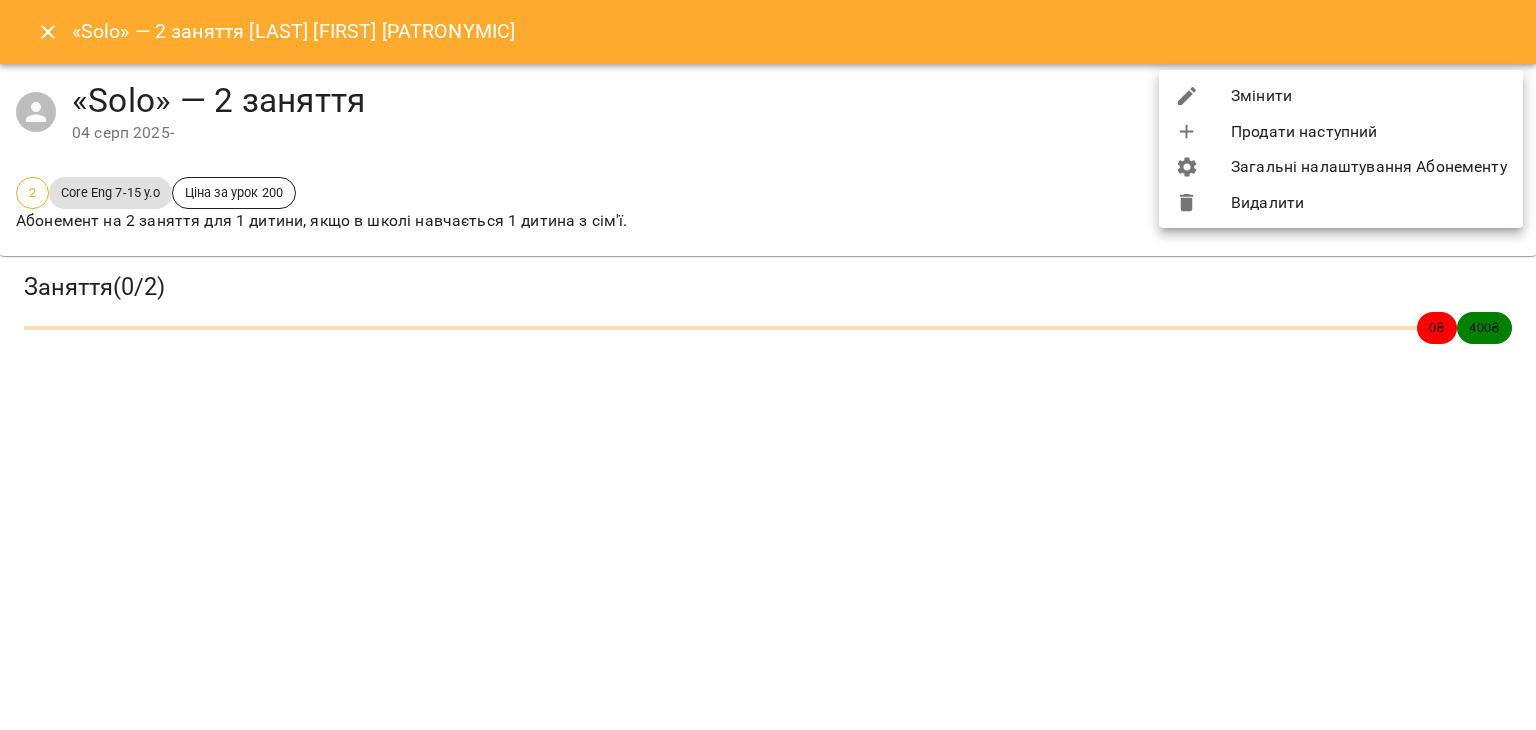 click on "Змінити" at bounding box center (1341, 96) 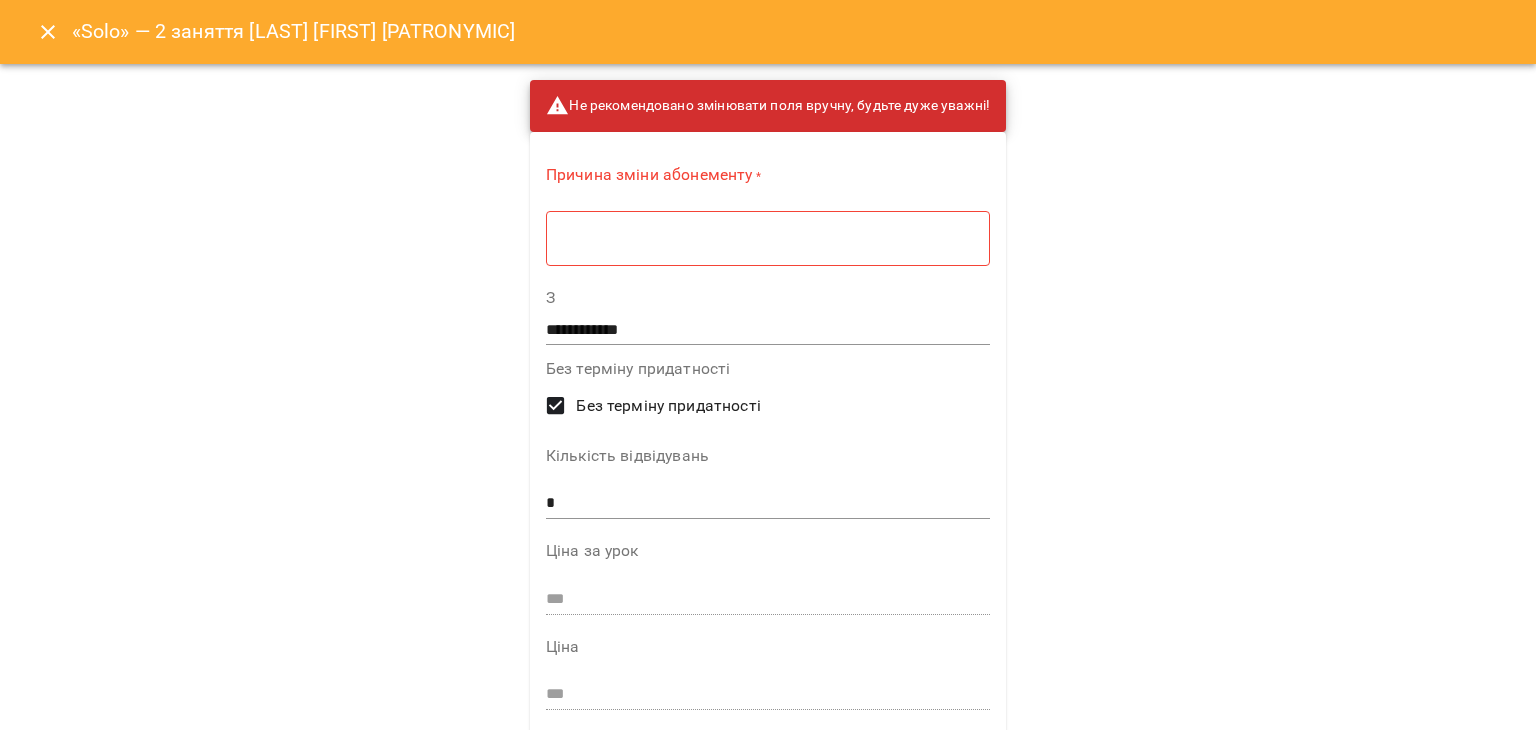click on "* ​" at bounding box center [768, 238] 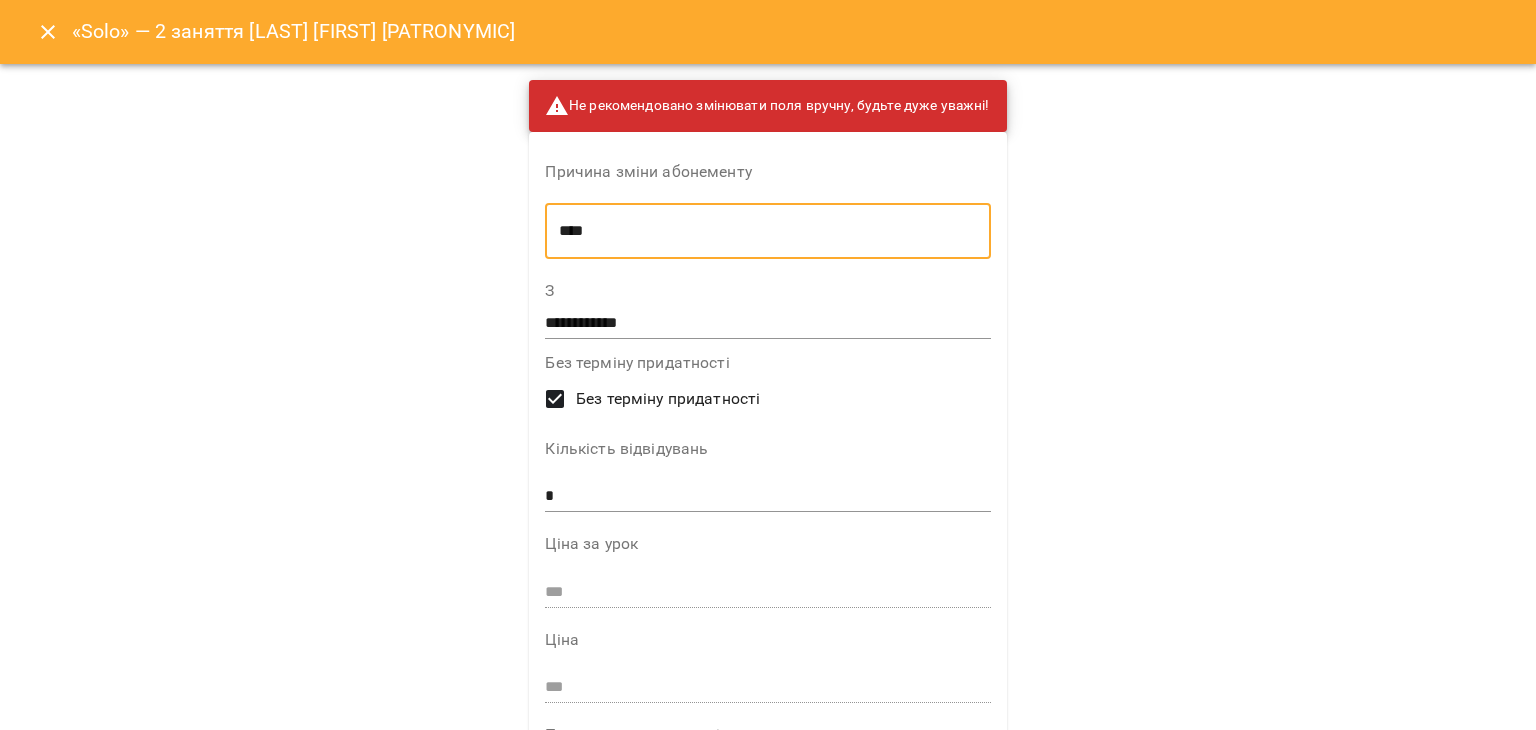 type on "****" 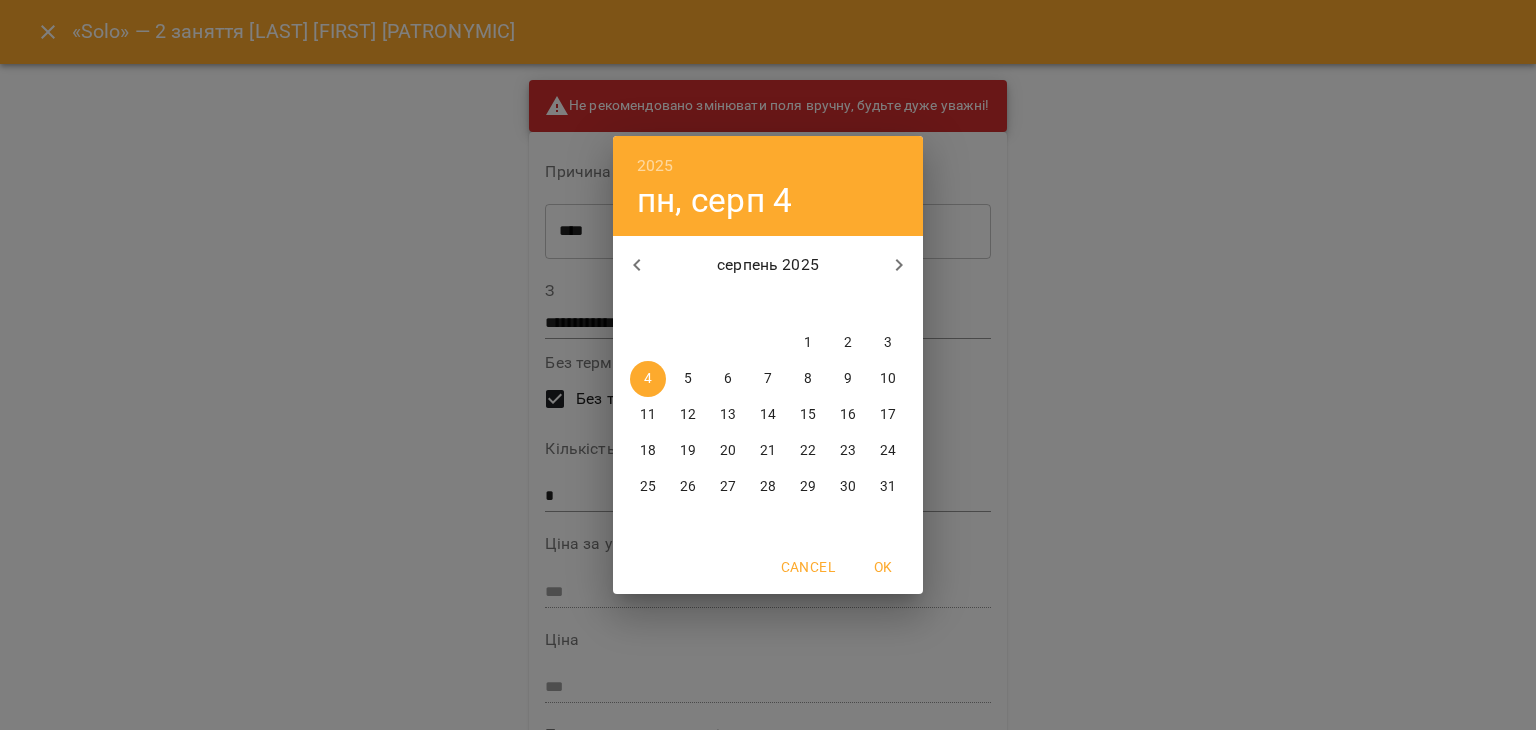 click 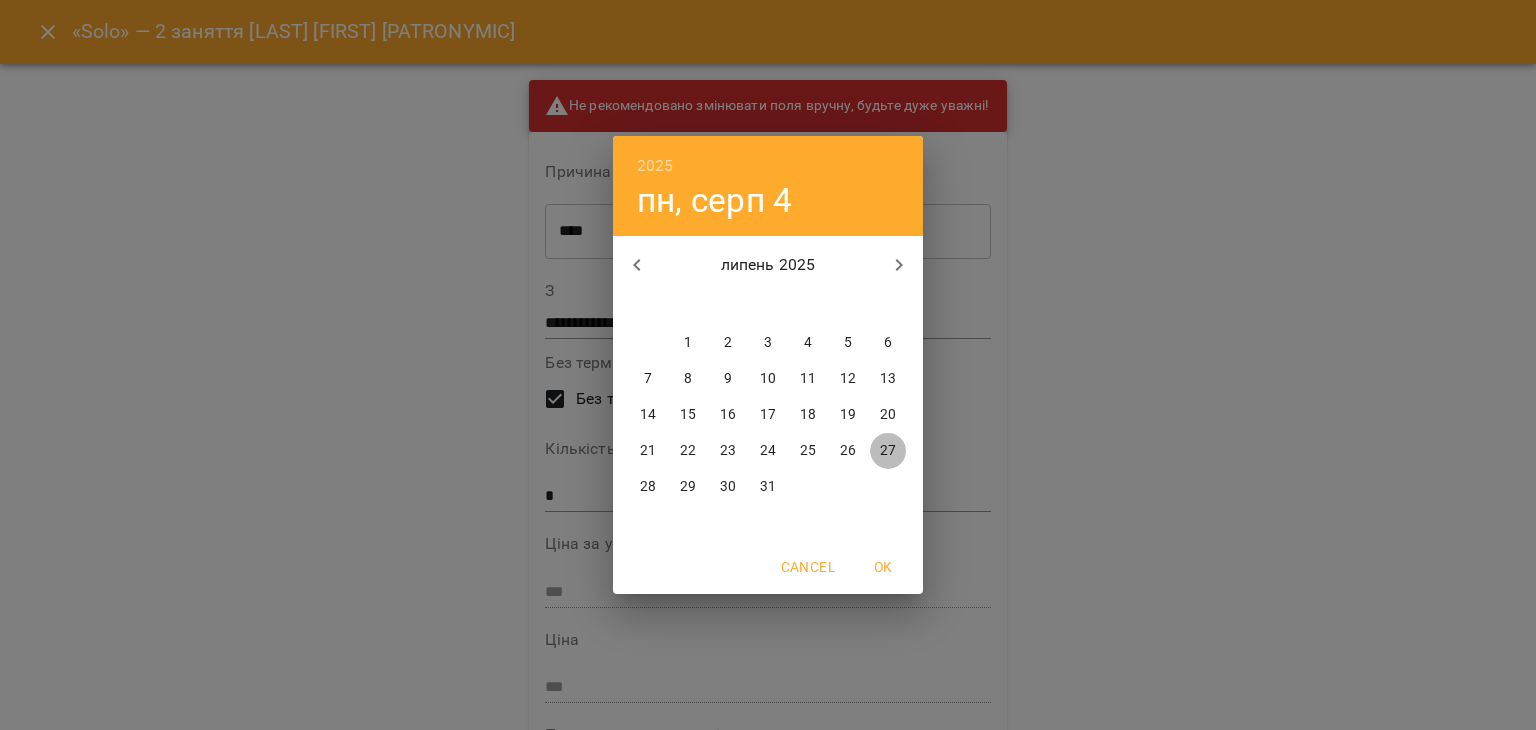 click on "27" at bounding box center (888, 451) 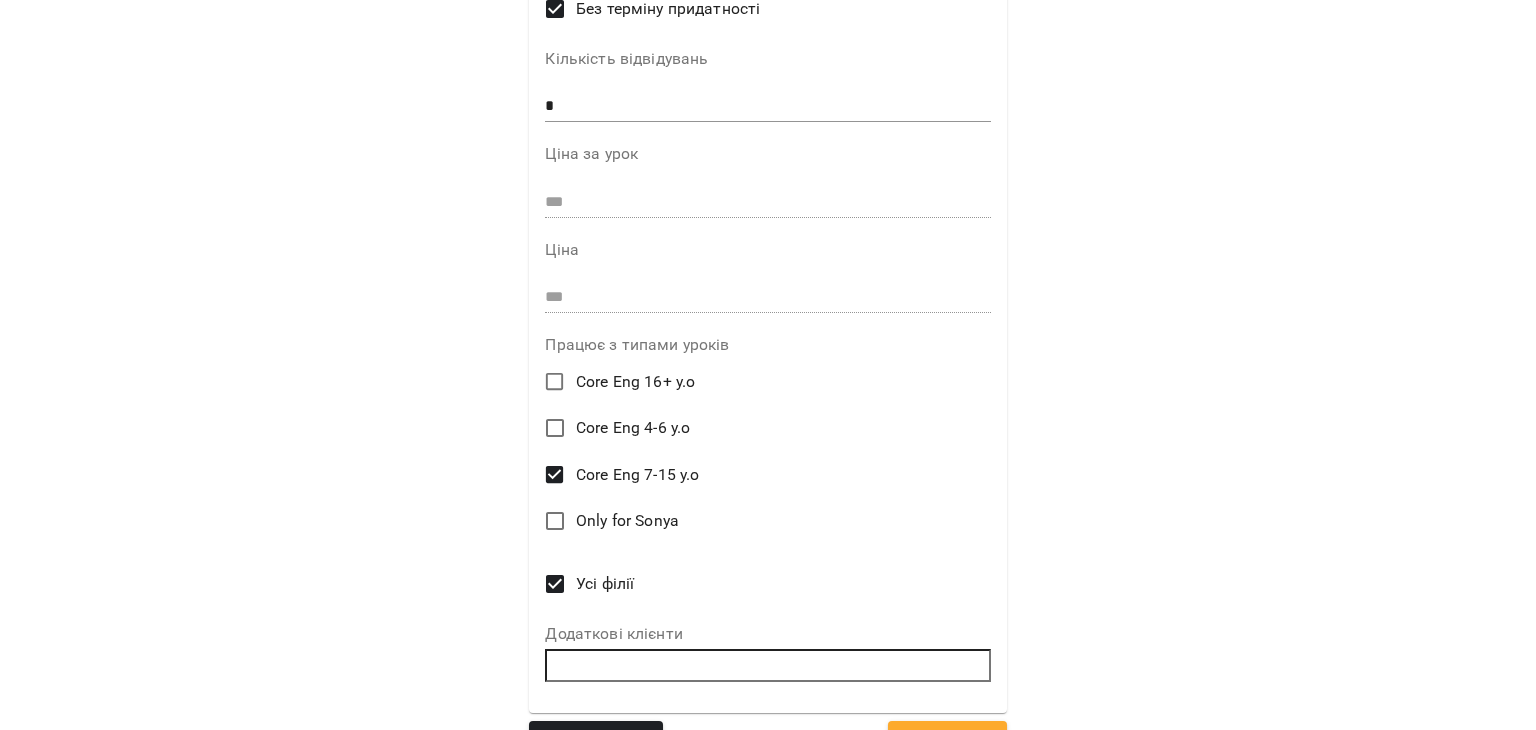 scroll, scrollTop: 439, scrollLeft: 0, axis: vertical 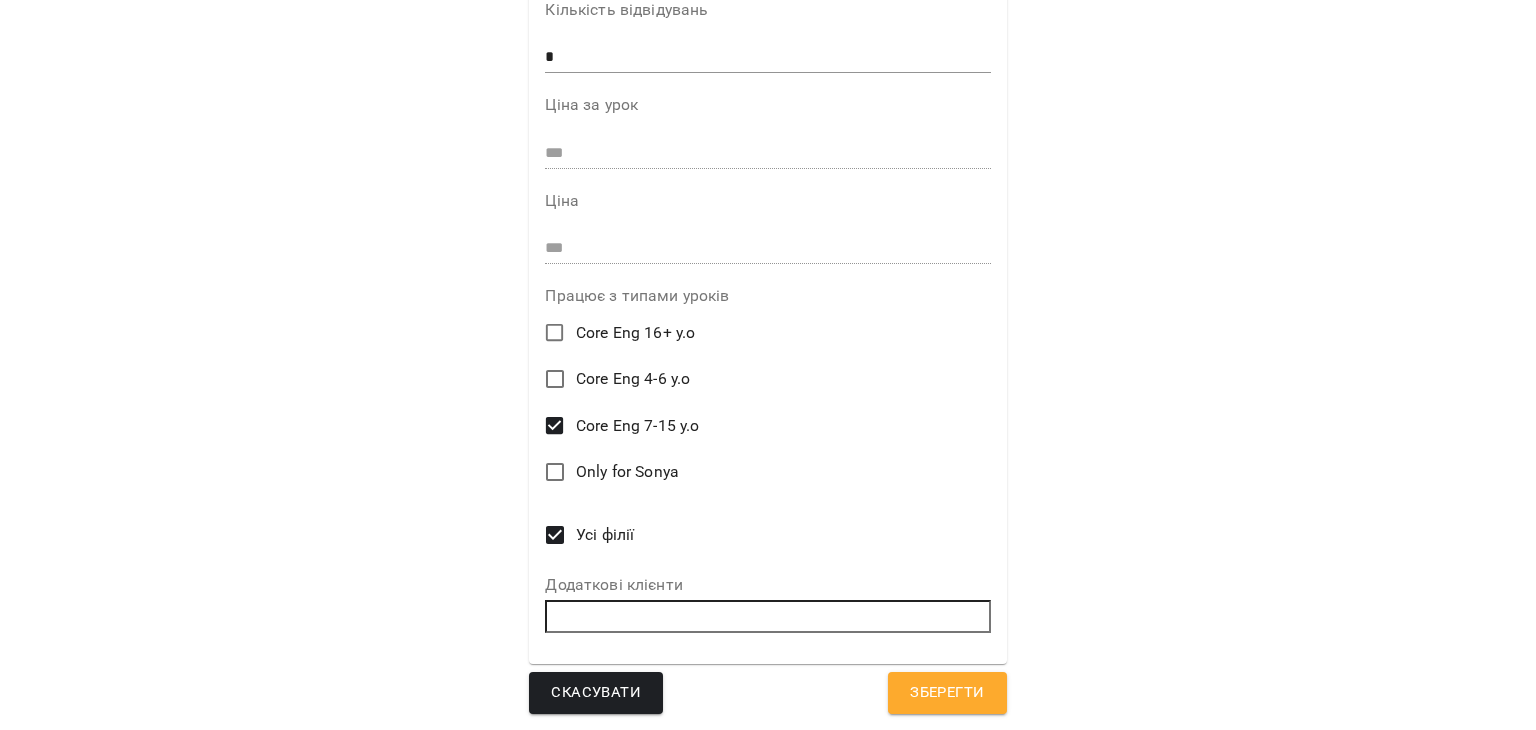 click on "Зберегти" at bounding box center (947, 693) 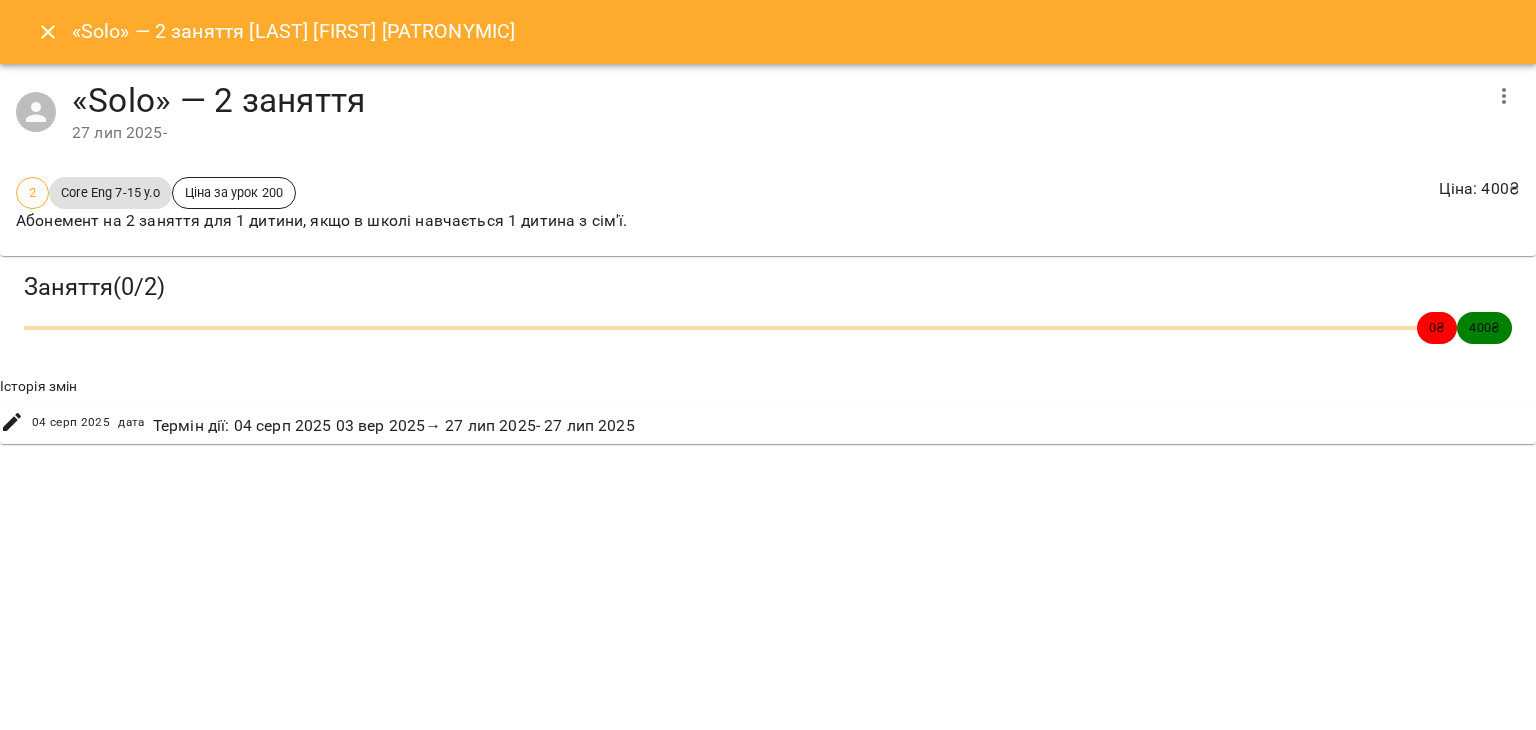 click 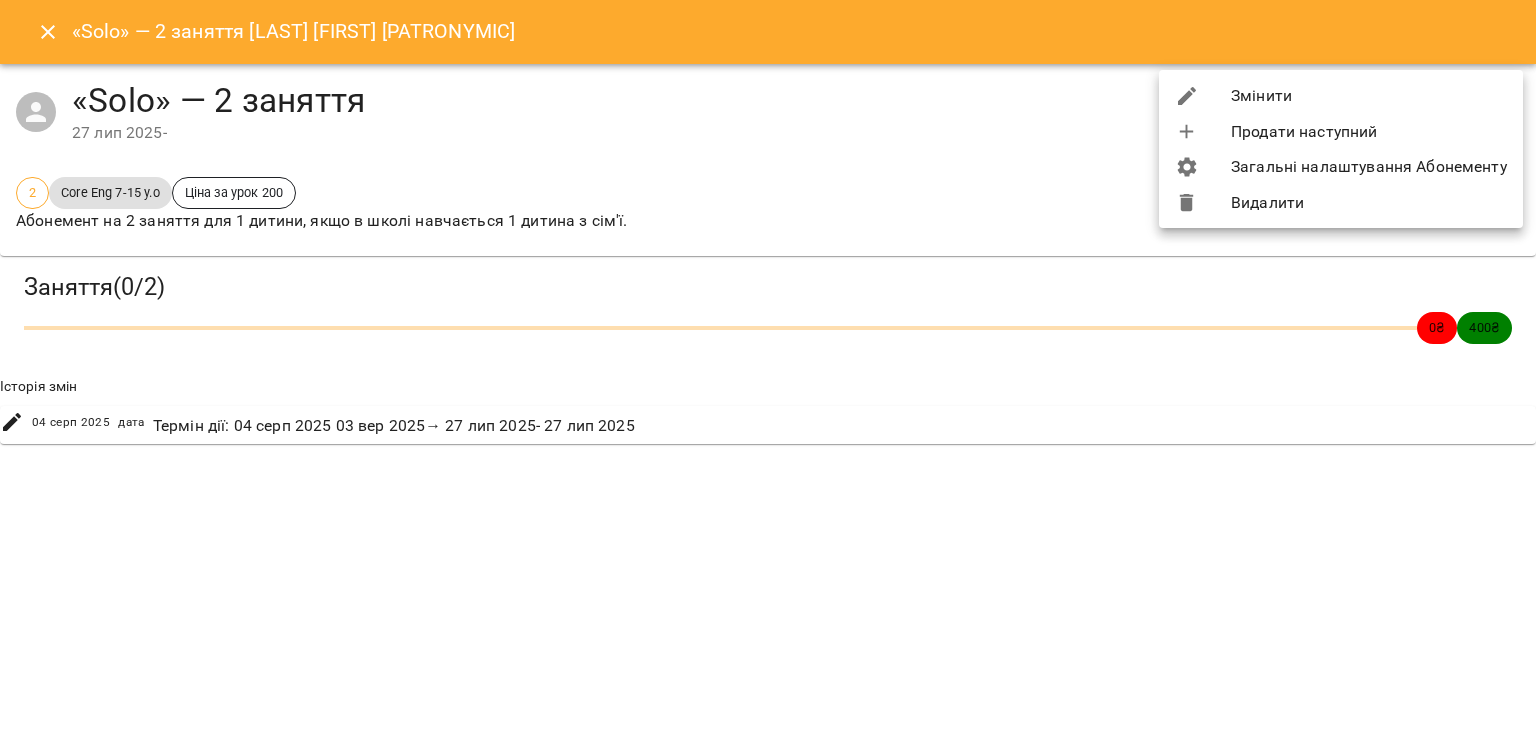 click 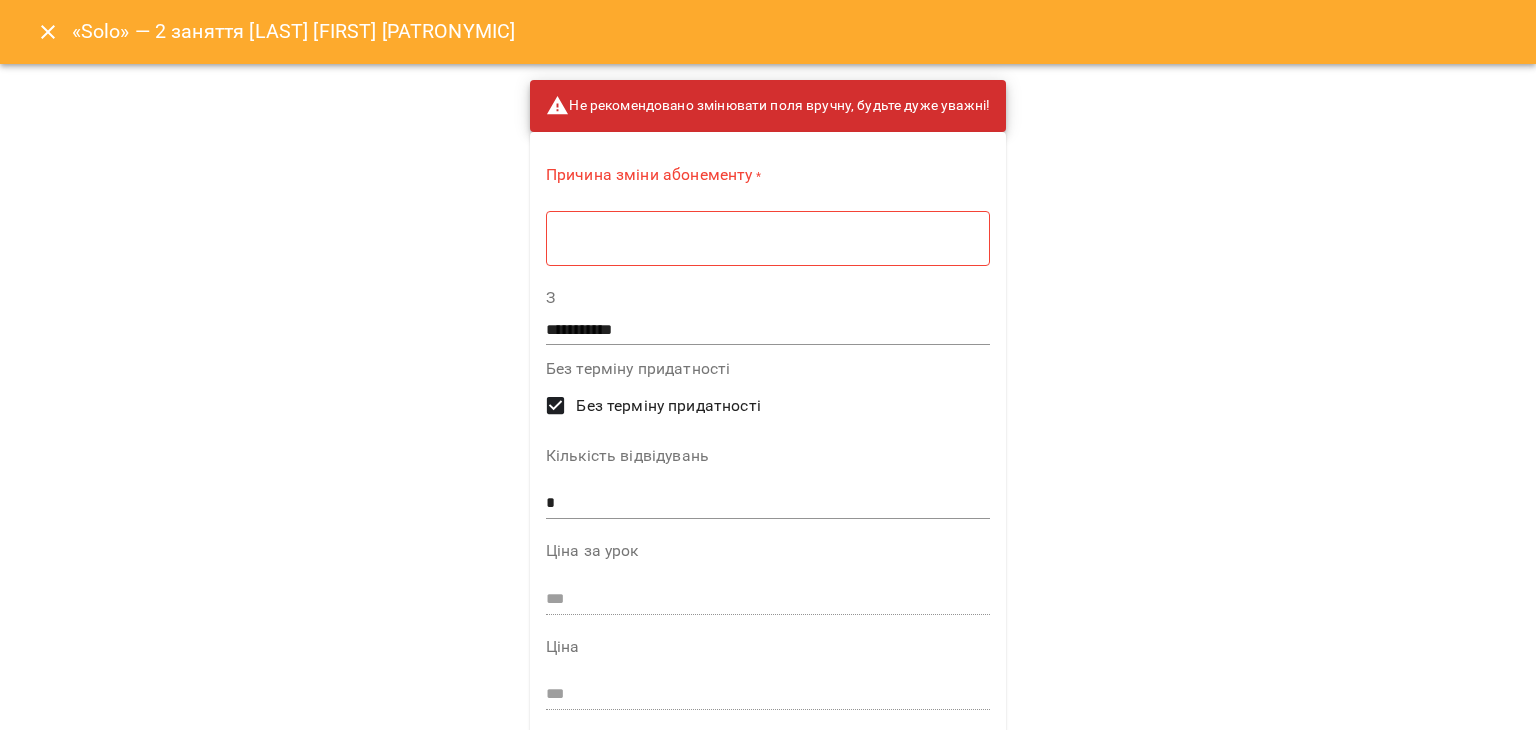 click at bounding box center (768, 238) 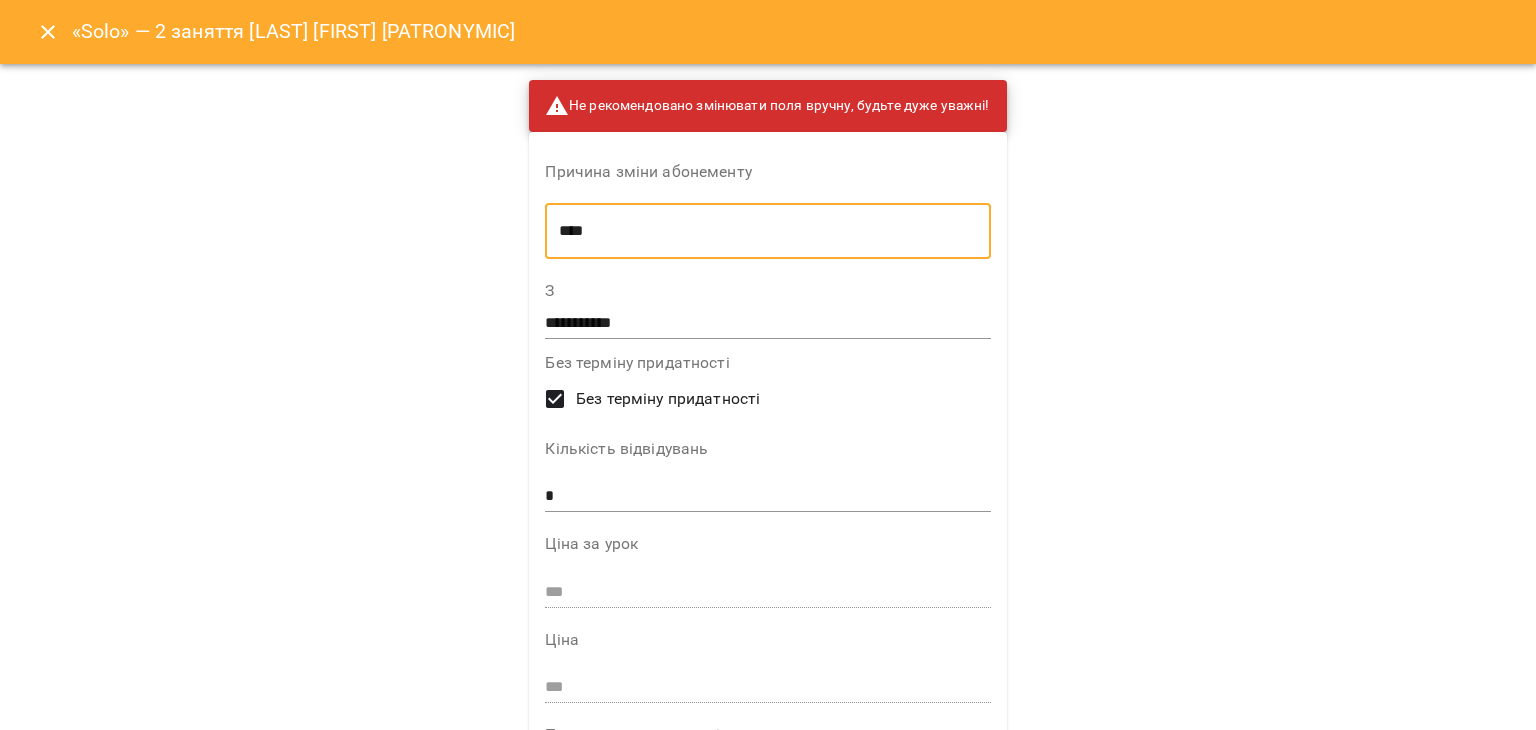 type on "****" 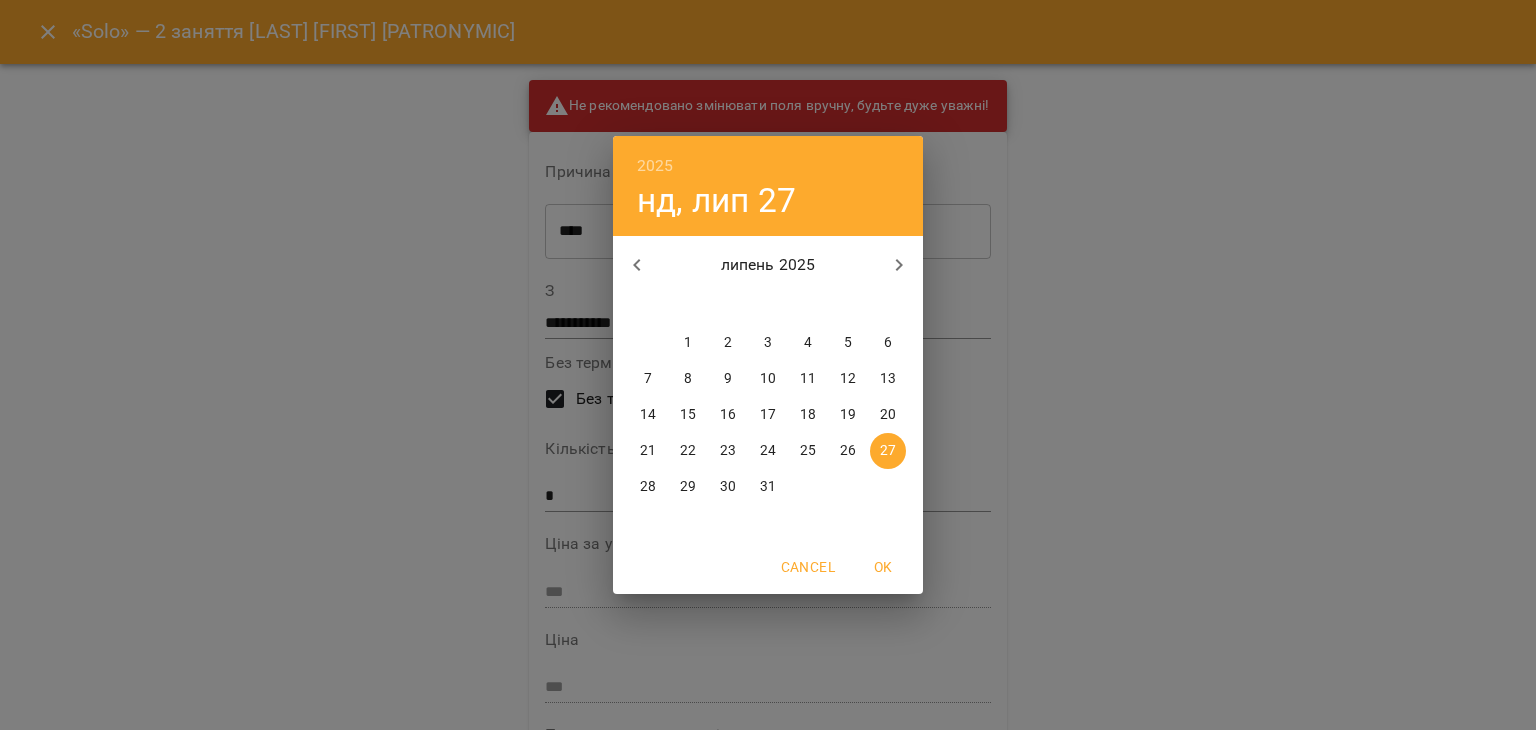 click at bounding box center [637, 265] 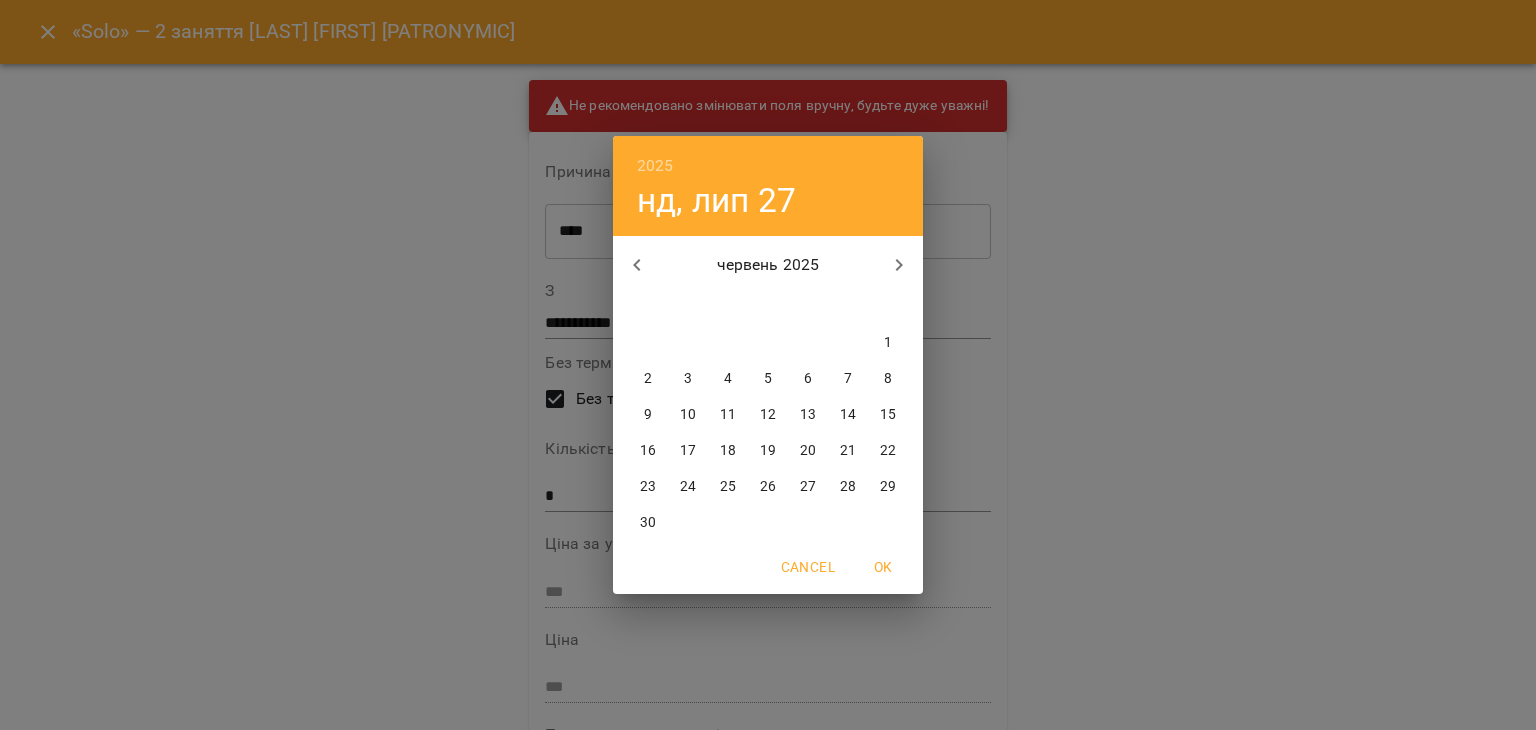 click on "27" at bounding box center (808, 487) 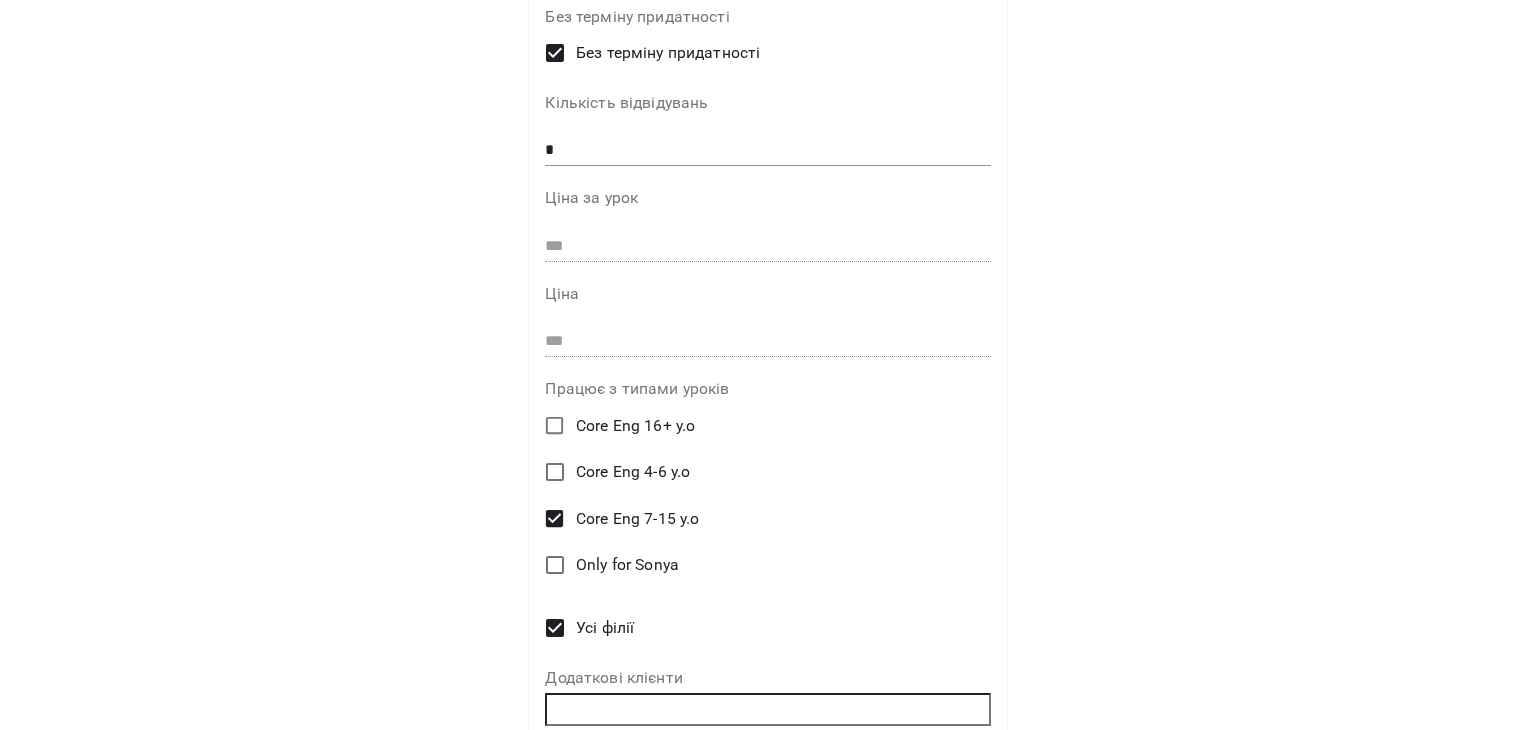 scroll, scrollTop: 439, scrollLeft: 0, axis: vertical 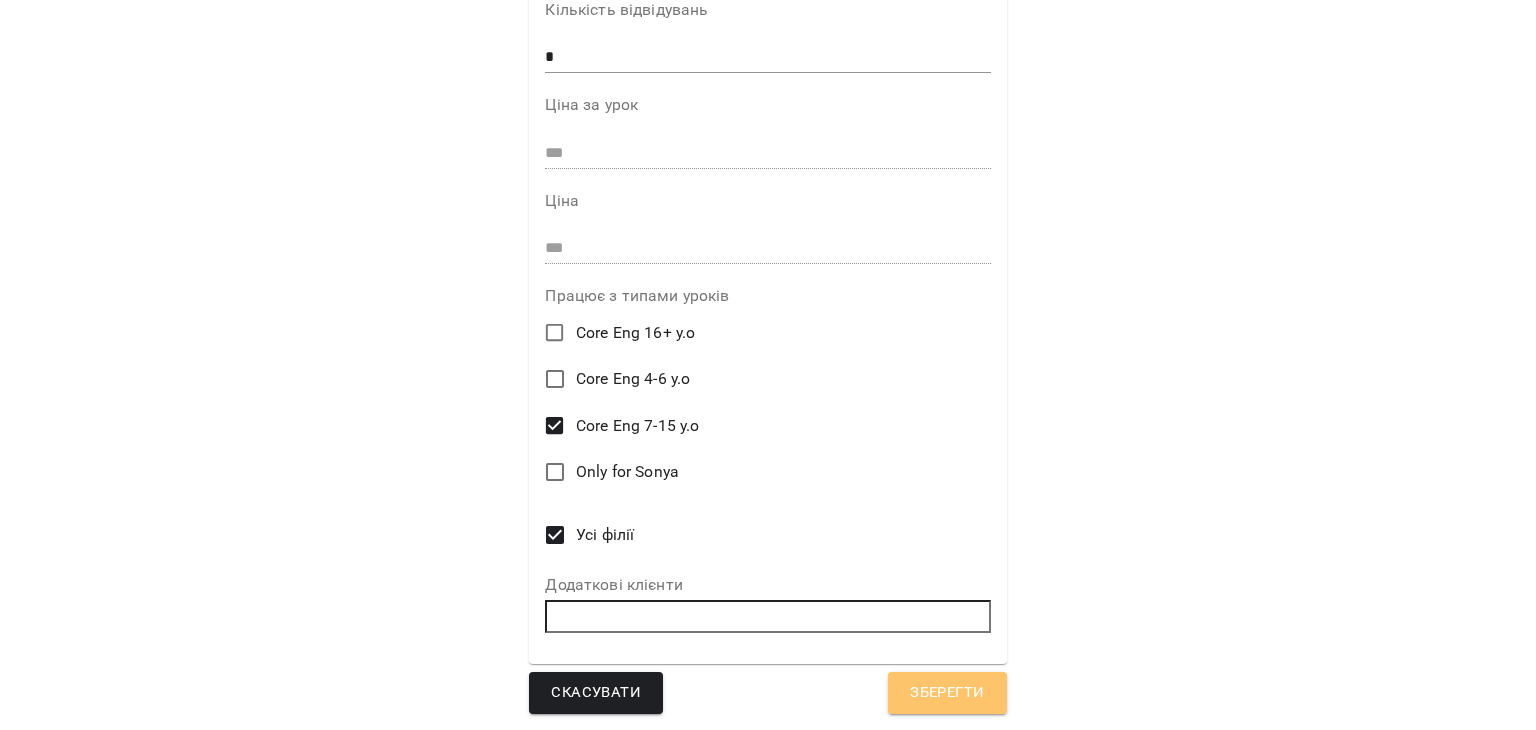 click on "Зберегти" at bounding box center [947, 693] 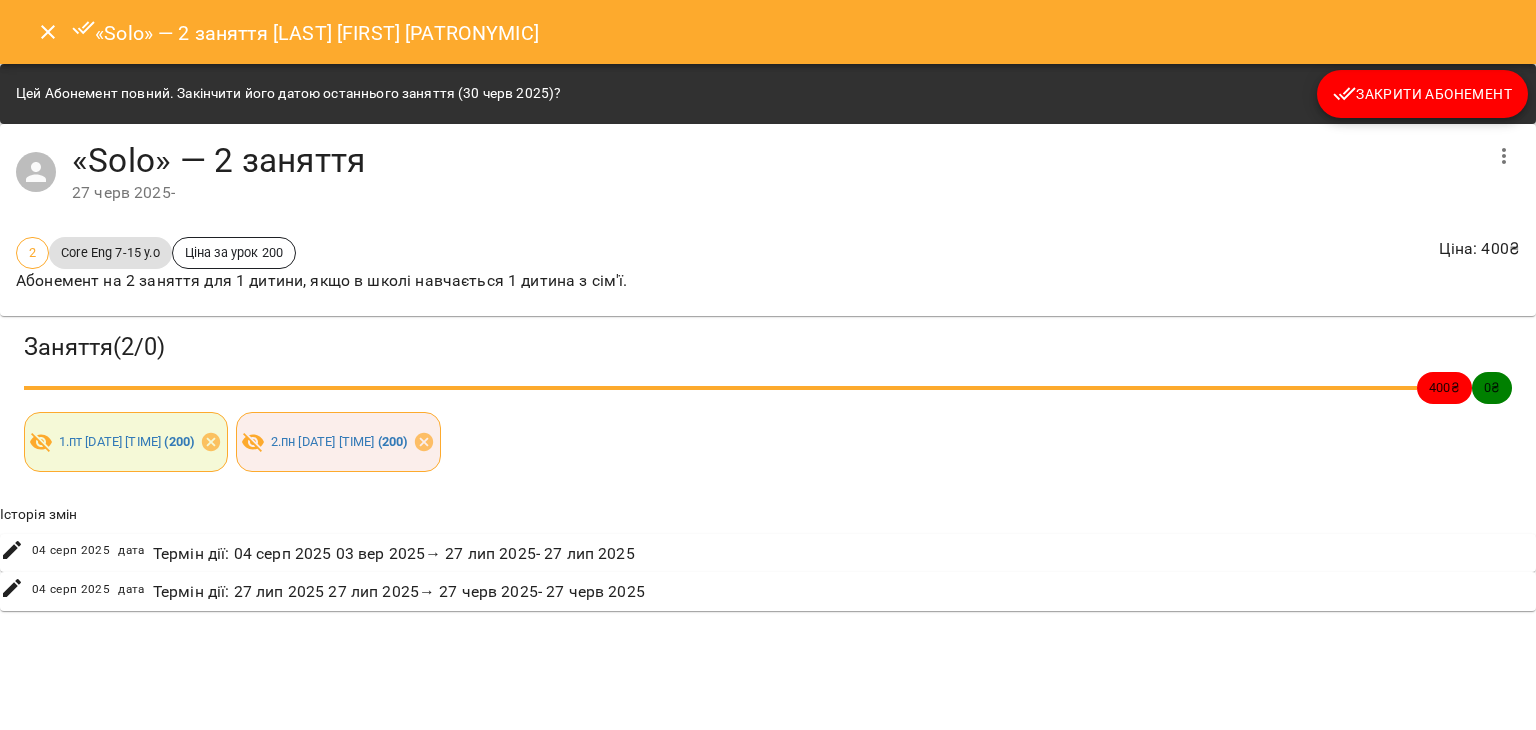 click on "Закрити Абонемент" at bounding box center (1422, 94) 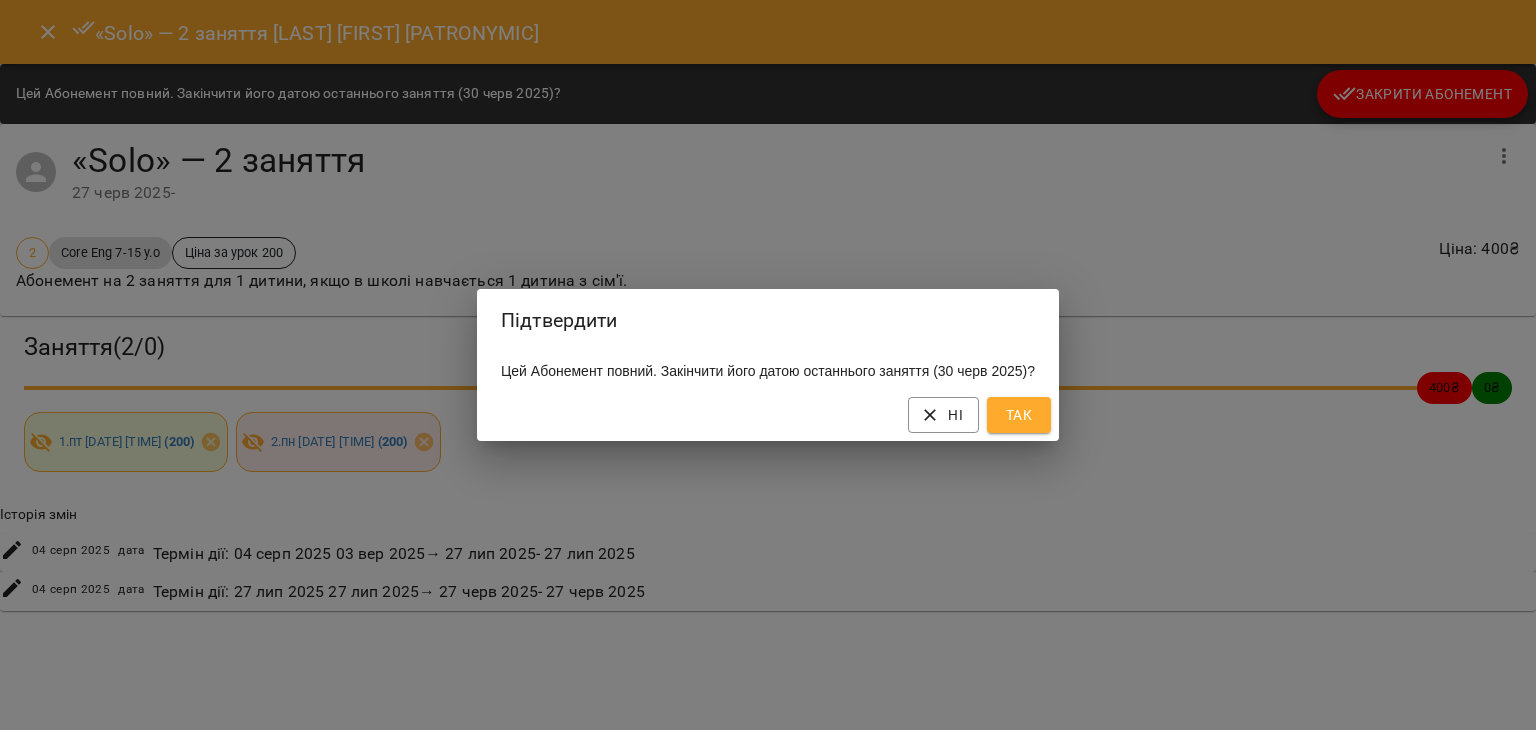 click on "Так" at bounding box center (1019, 415) 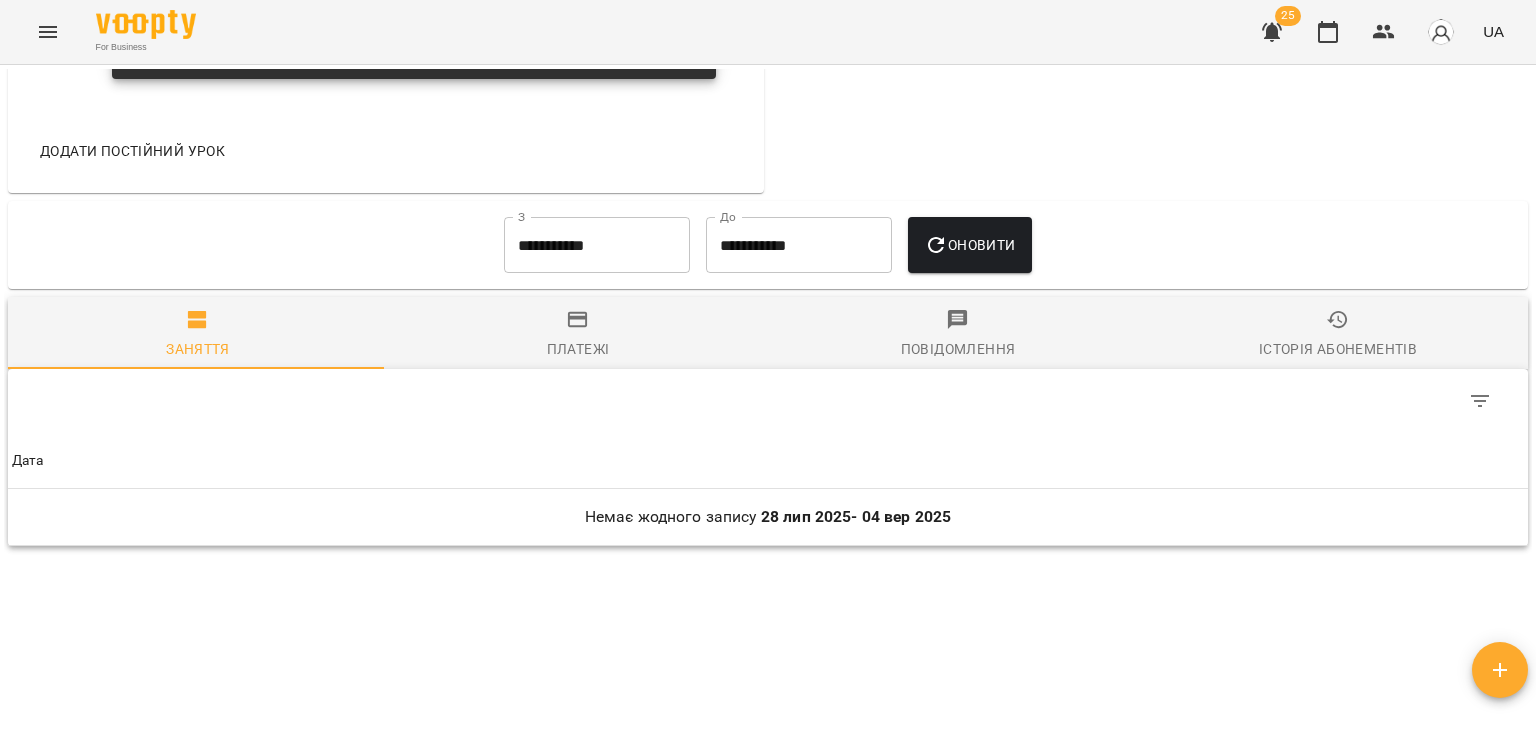 scroll, scrollTop: 1492, scrollLeft: 0, axis: vertical 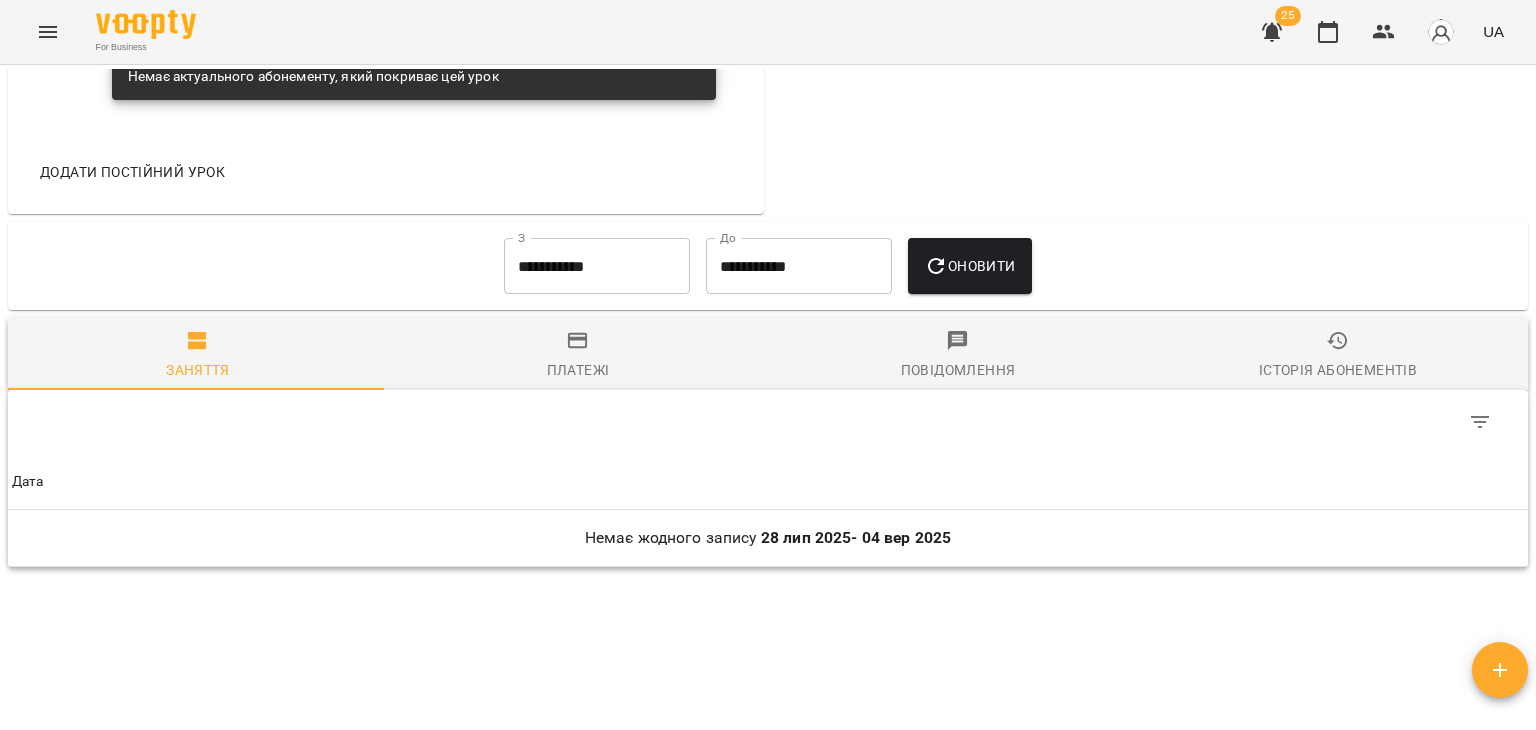click on "**********" at bounding box center [597, 266] 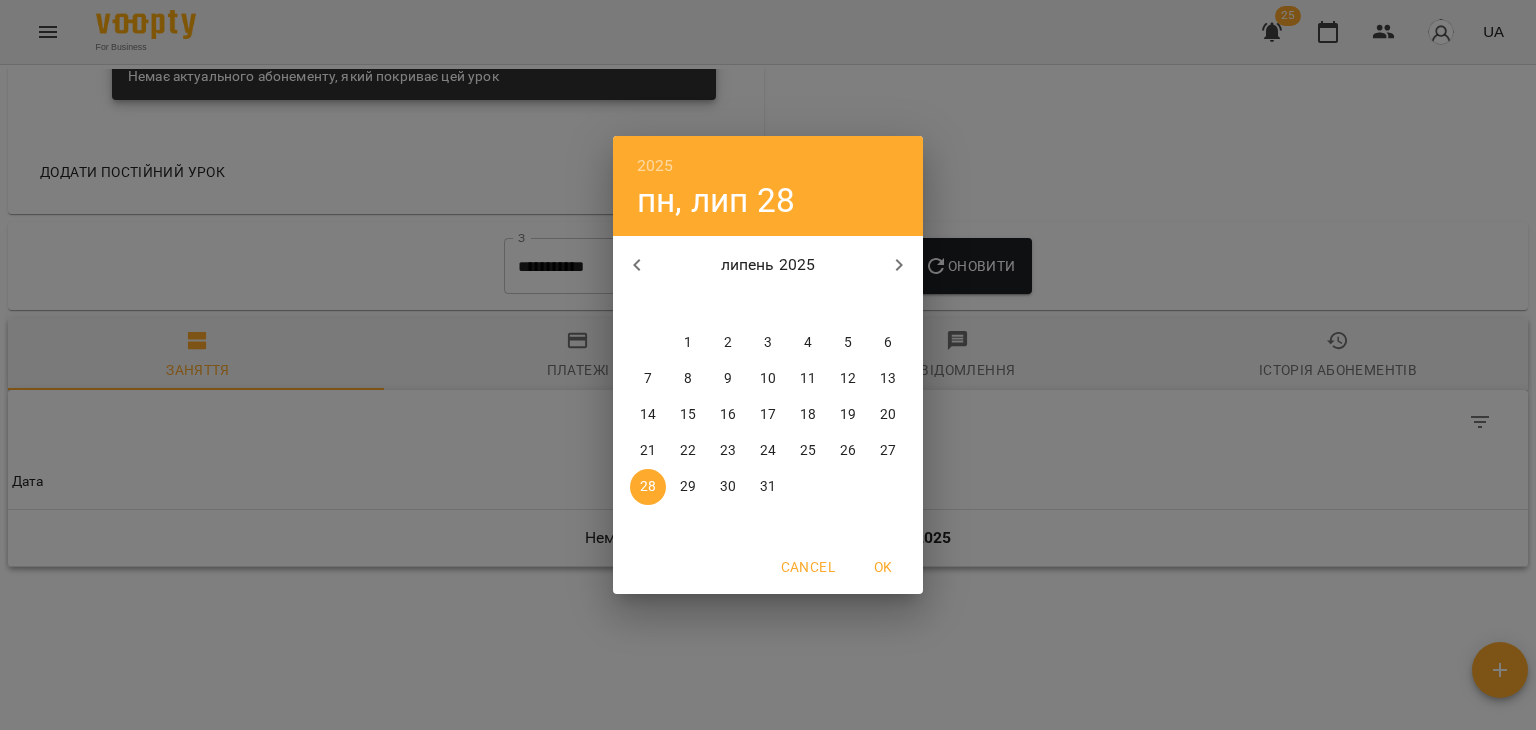 click 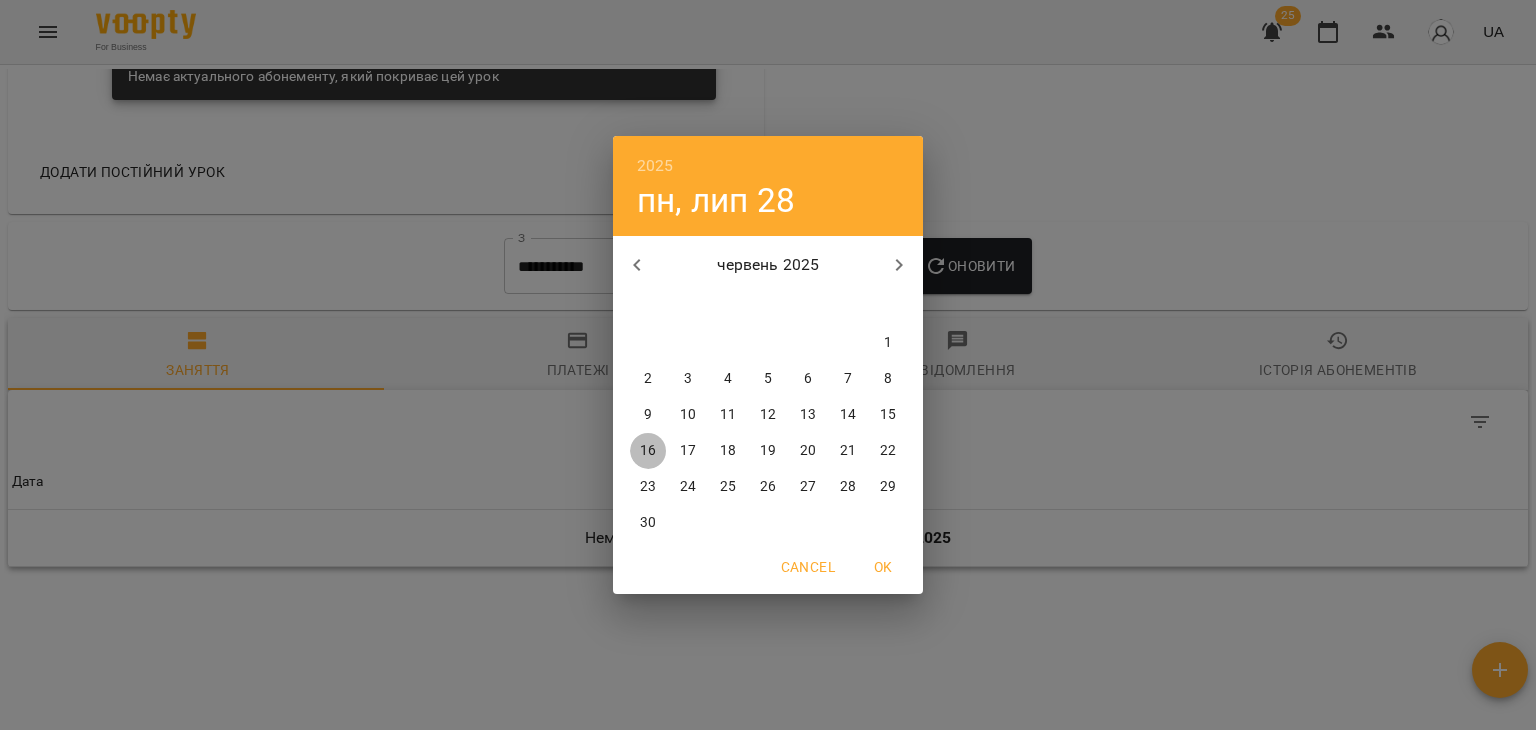 click on "16" at bounding box center (648, 451) 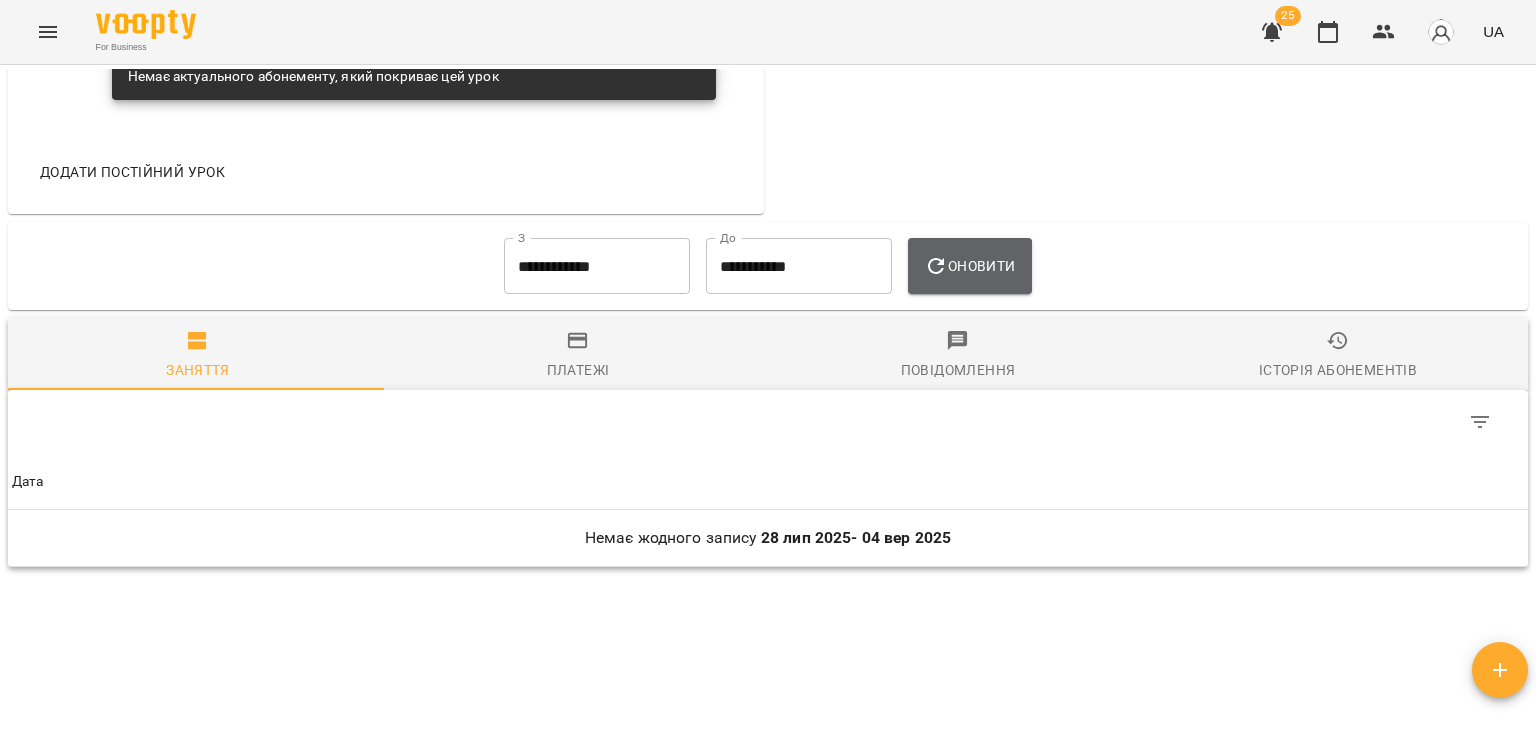 click on "Оновити" at bounding box center [969, 266] 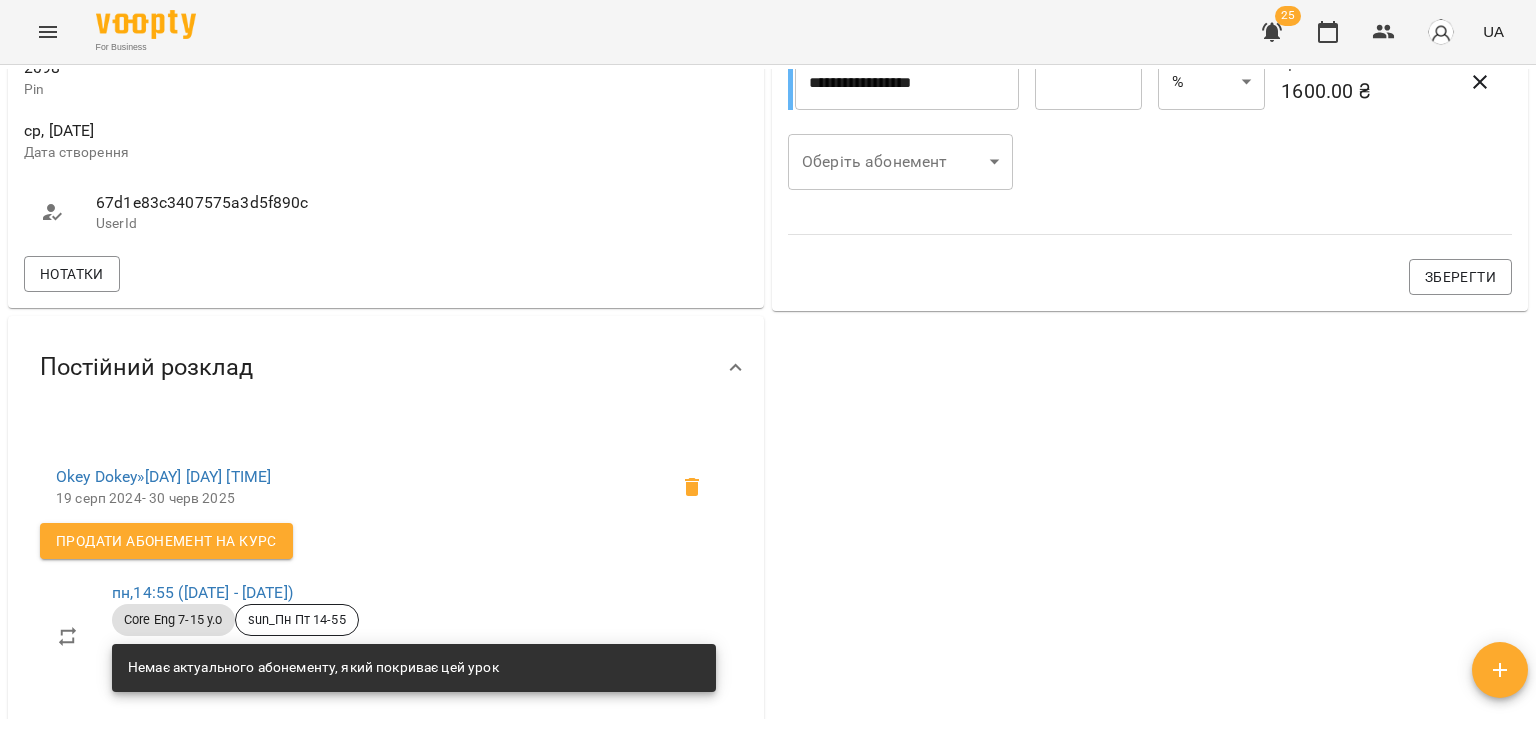 scroll, scrollTop: 0, scrollLeft: 0, axis: both 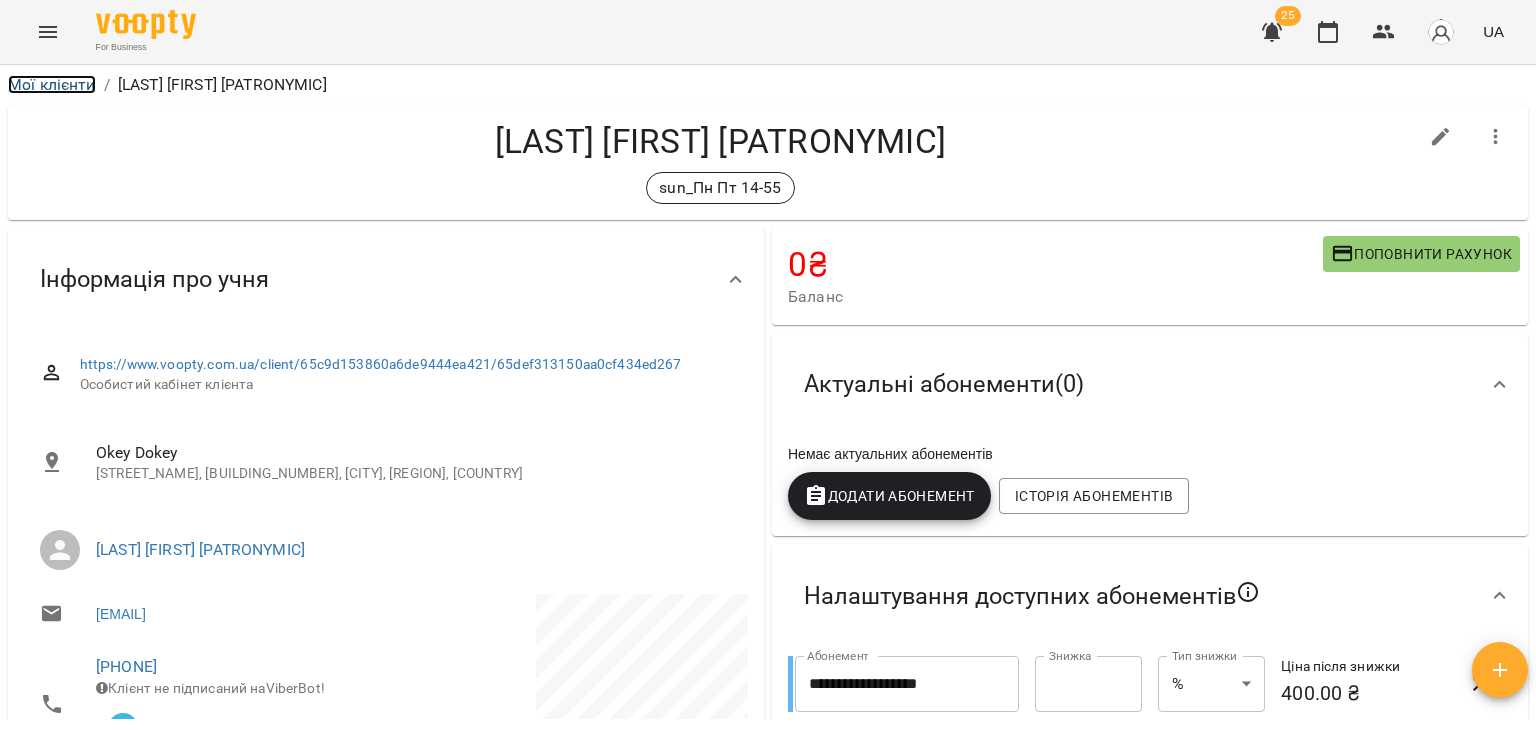 click on "Мої клієнти" at bounding box center (52, 84) 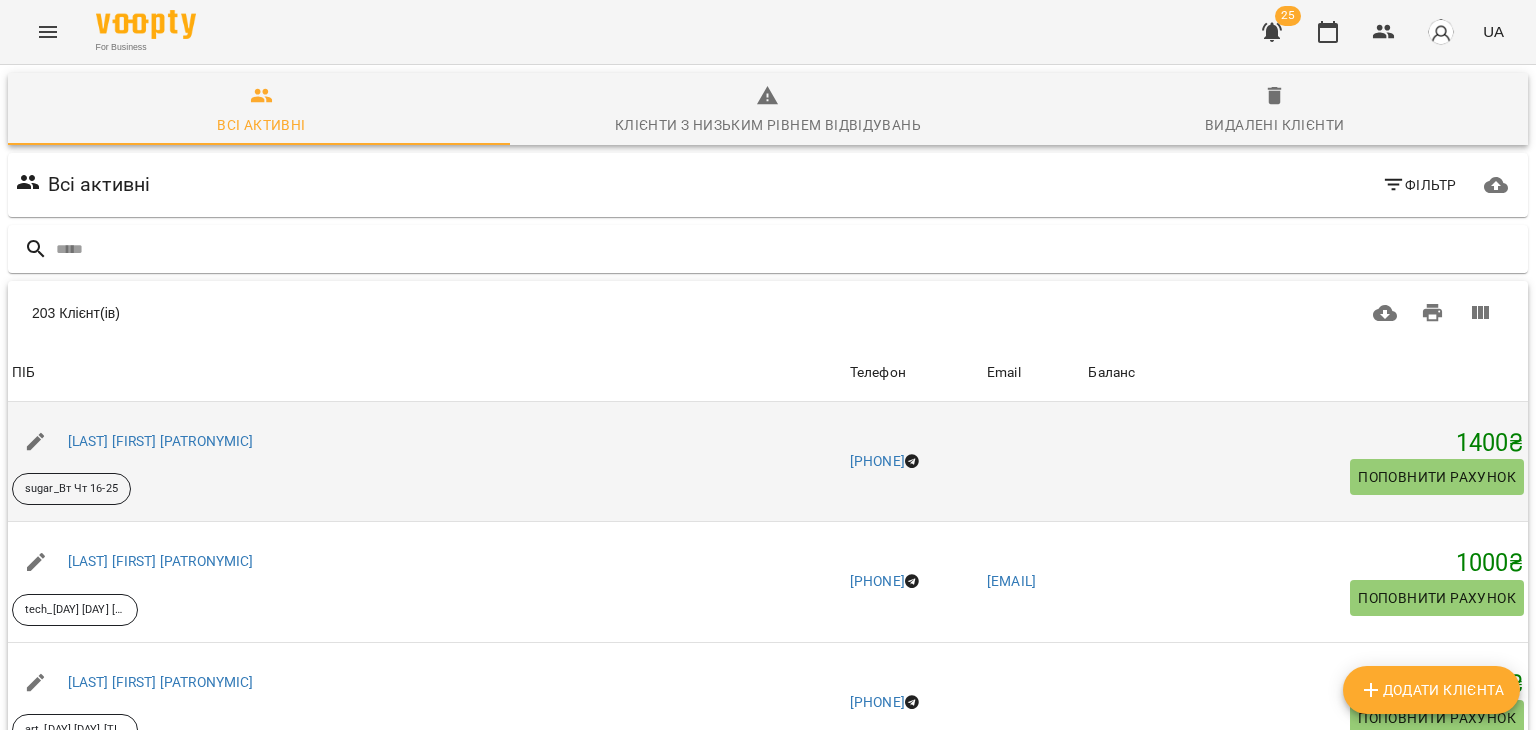scroll, scrollTop: 236, scrollLeft: 0, axis: vertical 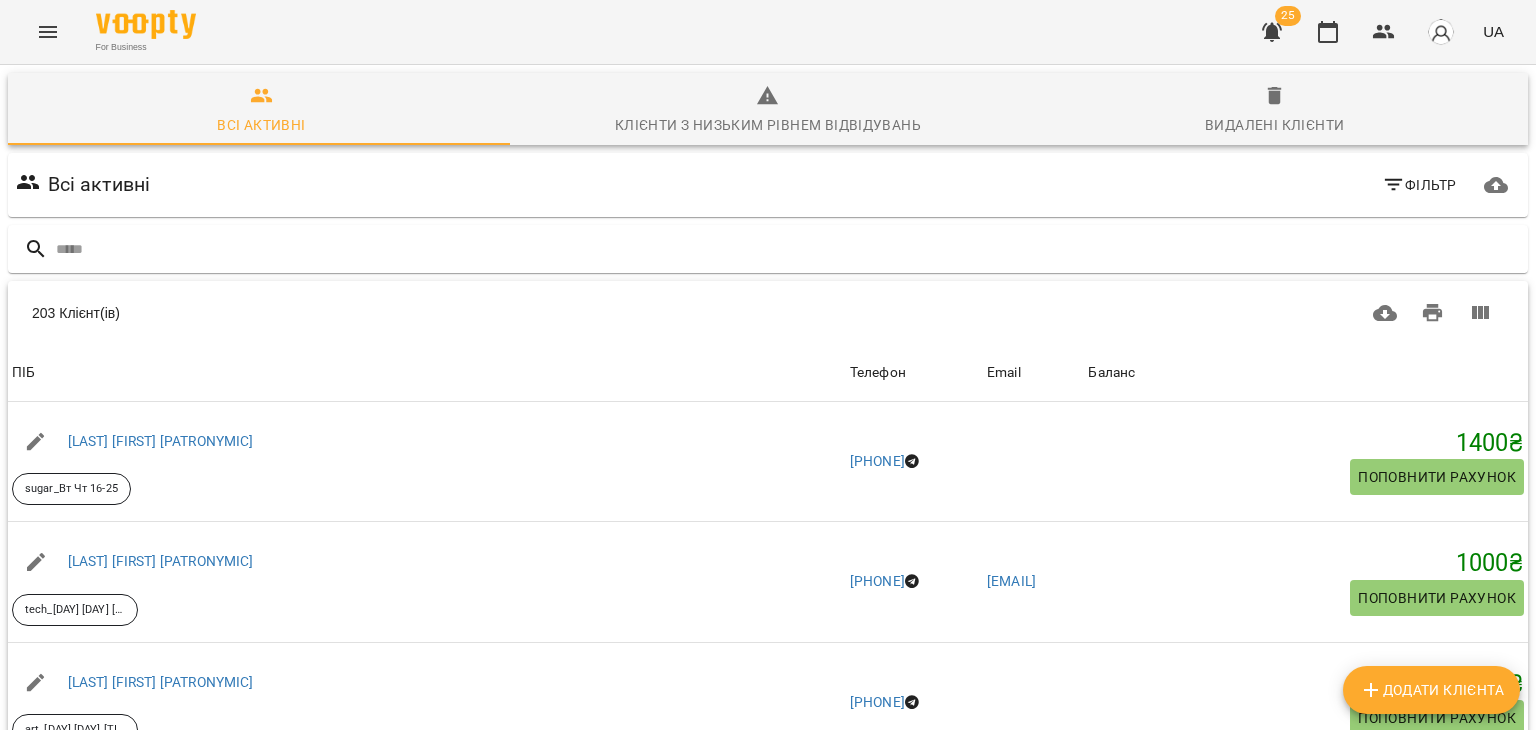 click at bounding box center [1272, 32] 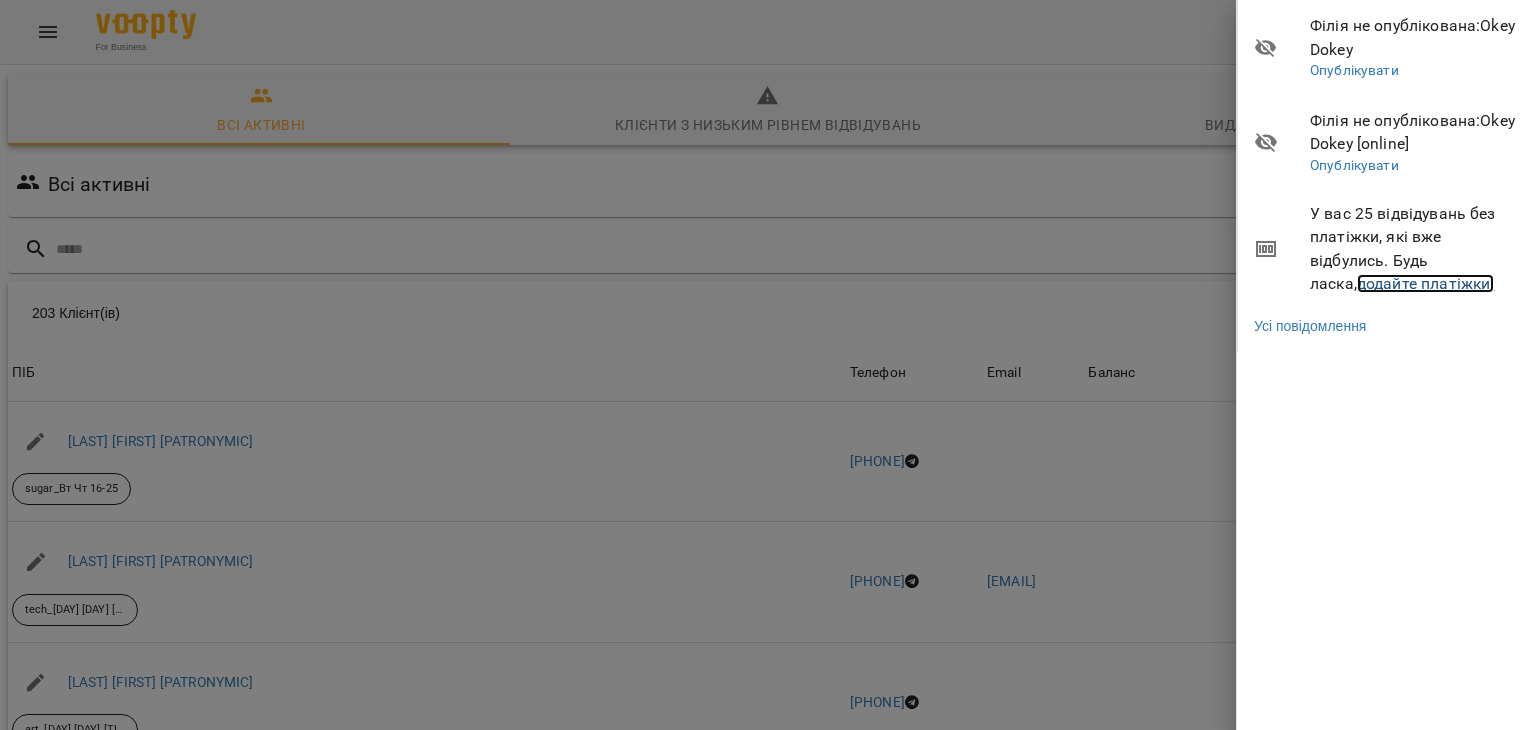 click on "додайте платіжки!" at bounding box center (1426, 283) 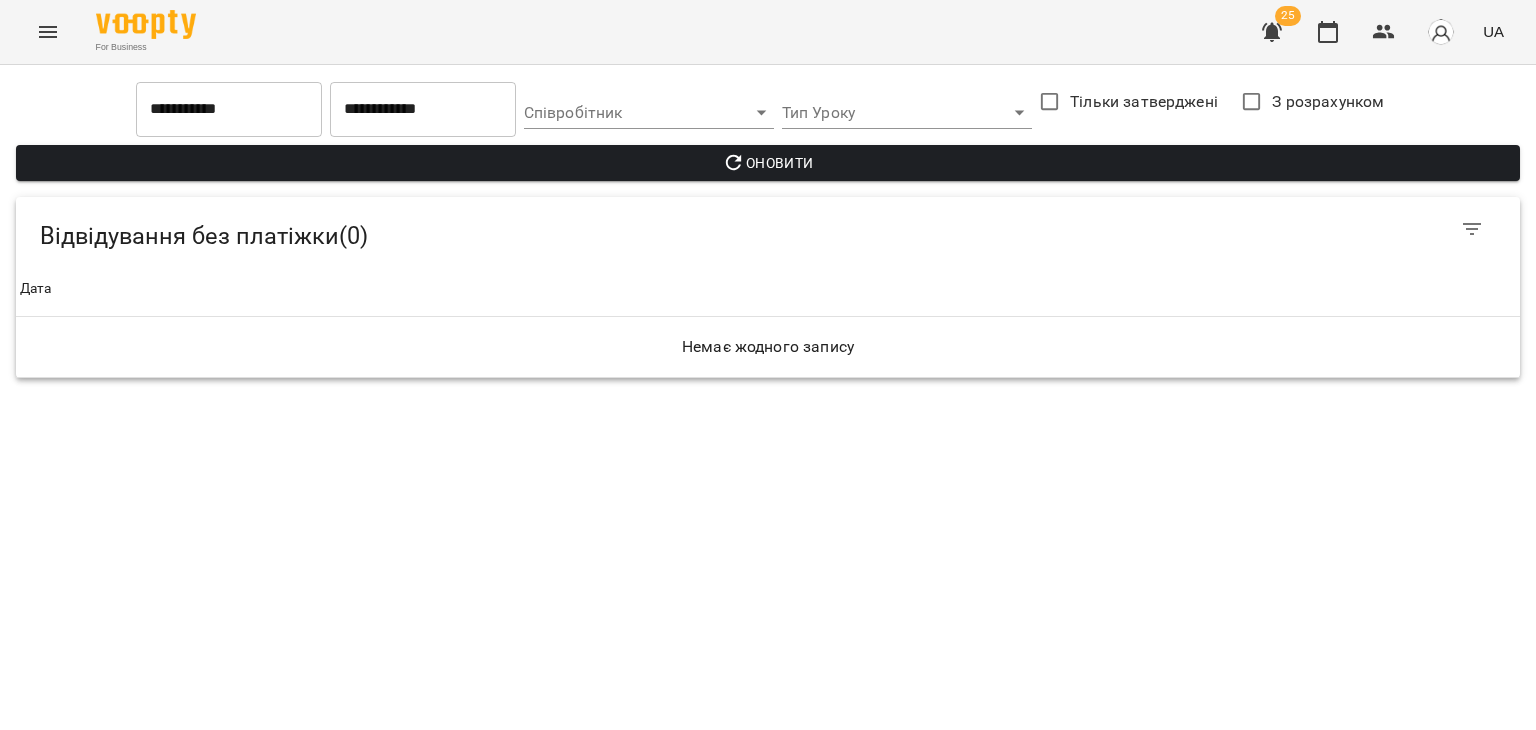 click on "**********" at bounding box center [229, 109] 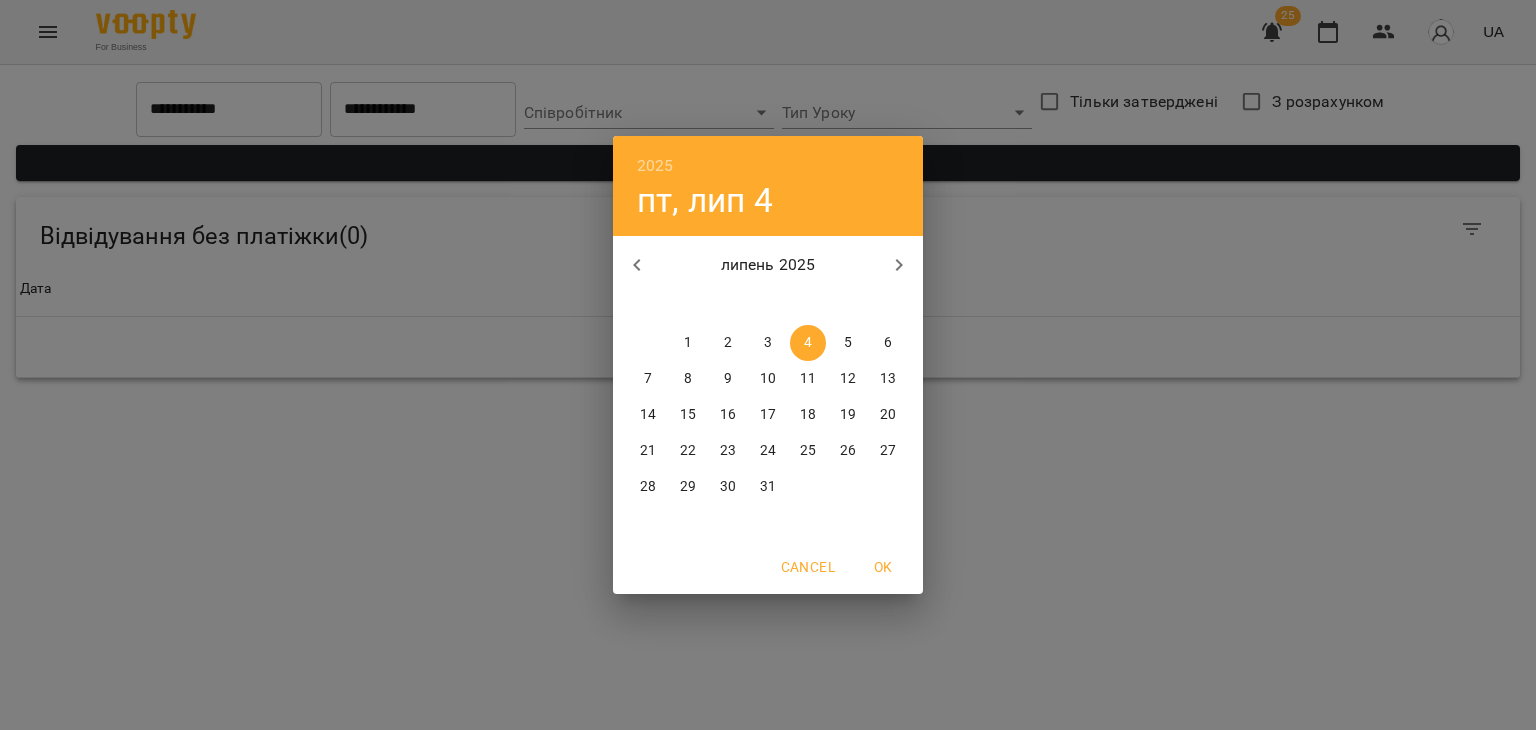 click 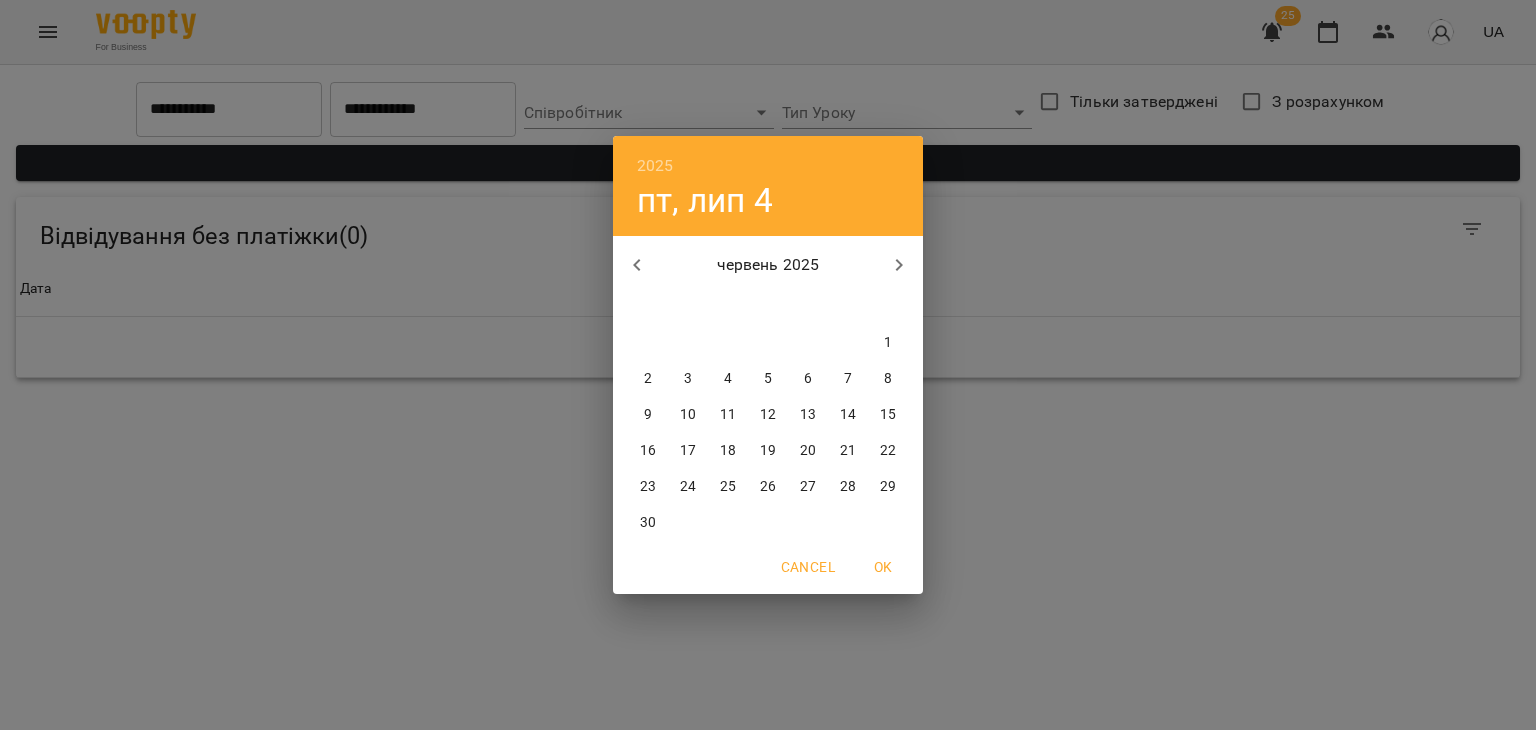 click on "1" at bounding box center [888, 343] 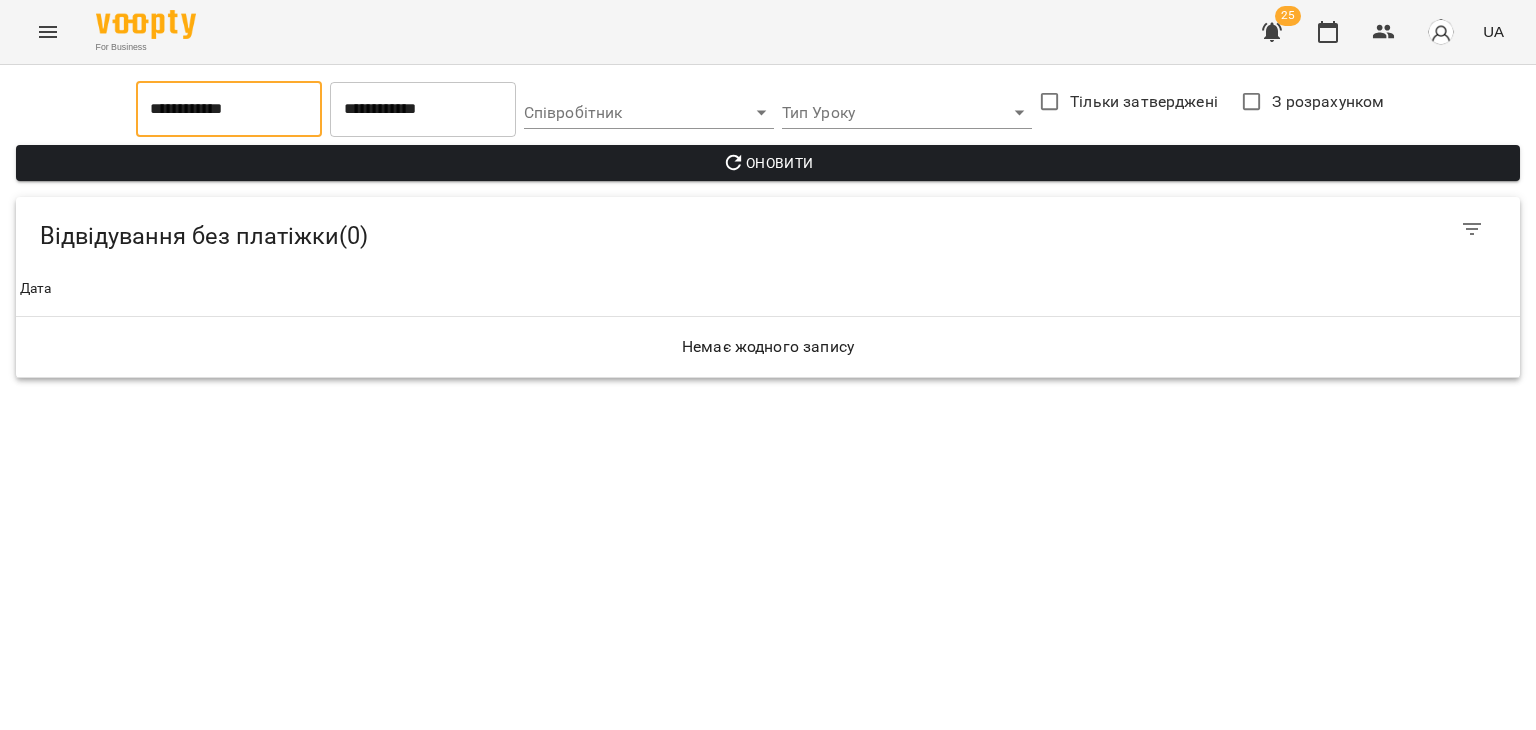 type on "**********" 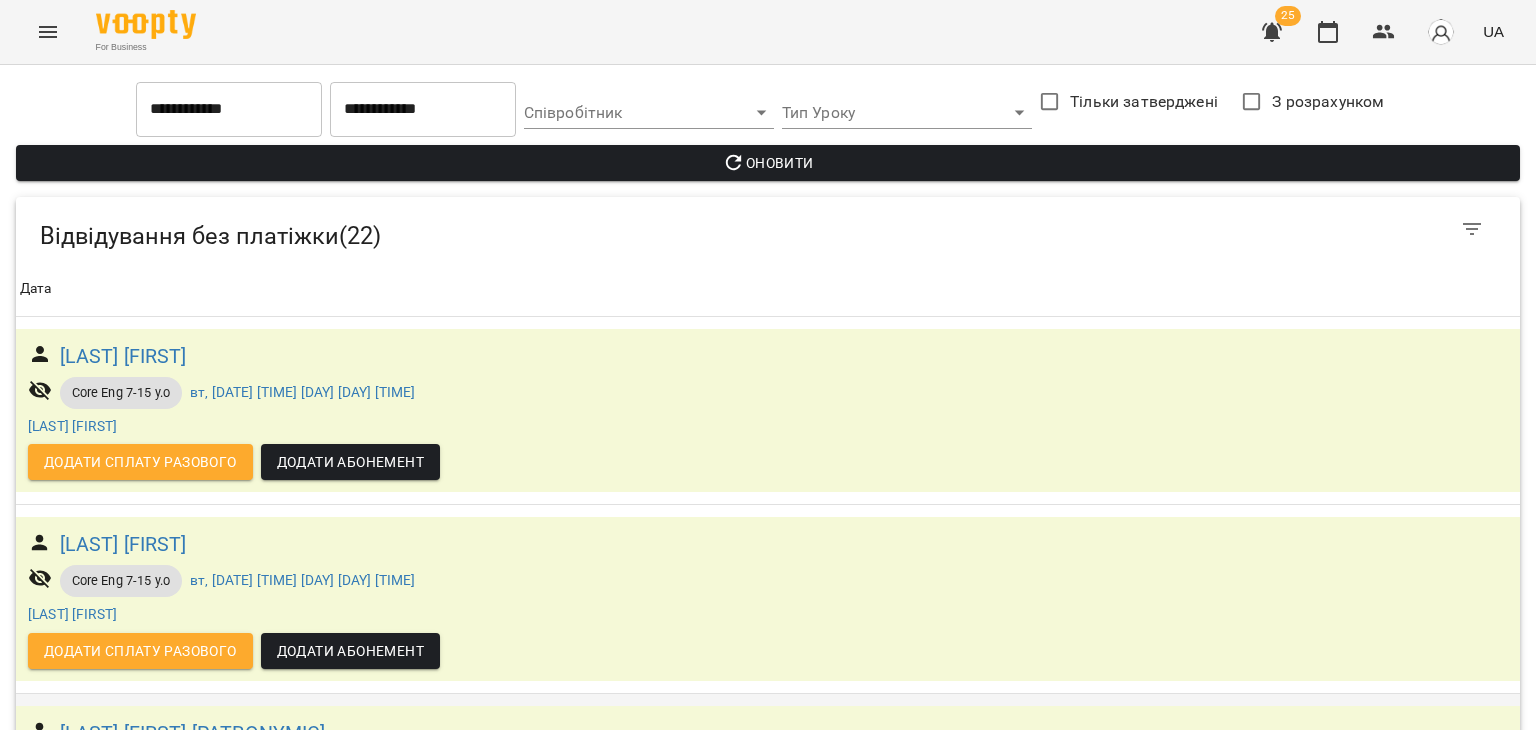 scroll, scrollTop: 0, scrollLeft: 0, axis: both 